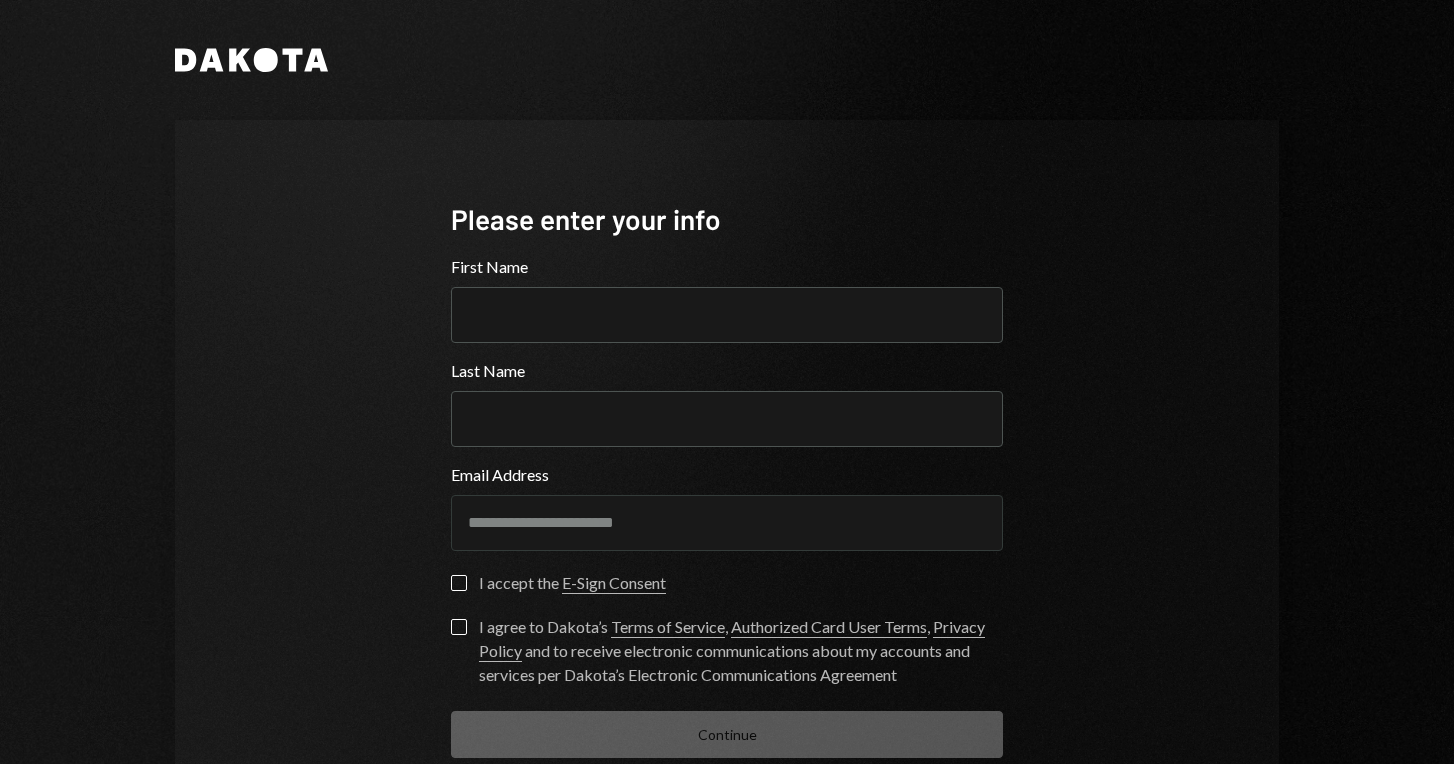 scroll, scrollTop: 0, scrollLeft: 0, axis: both 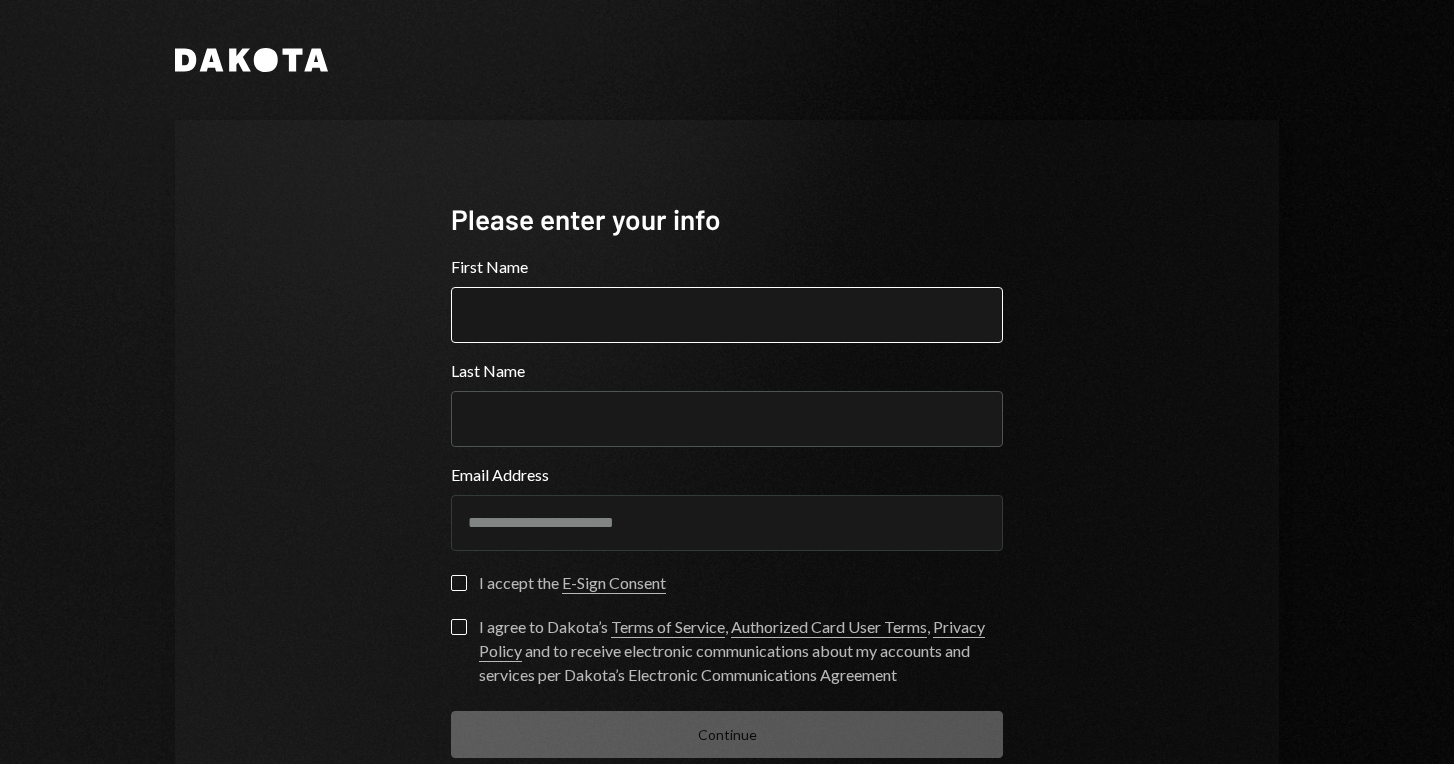 click on "First Name" at bounding box center (727, 315) 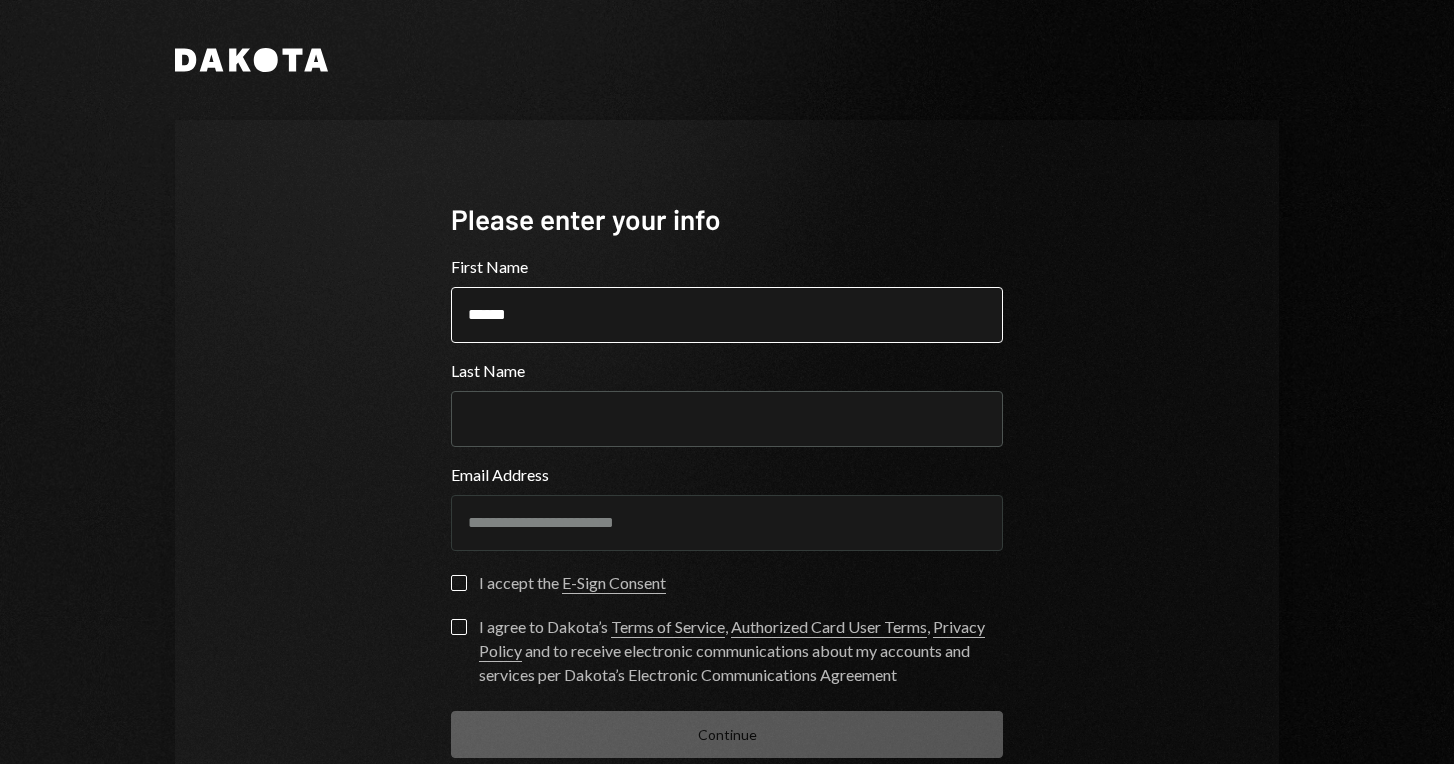 type on "******" 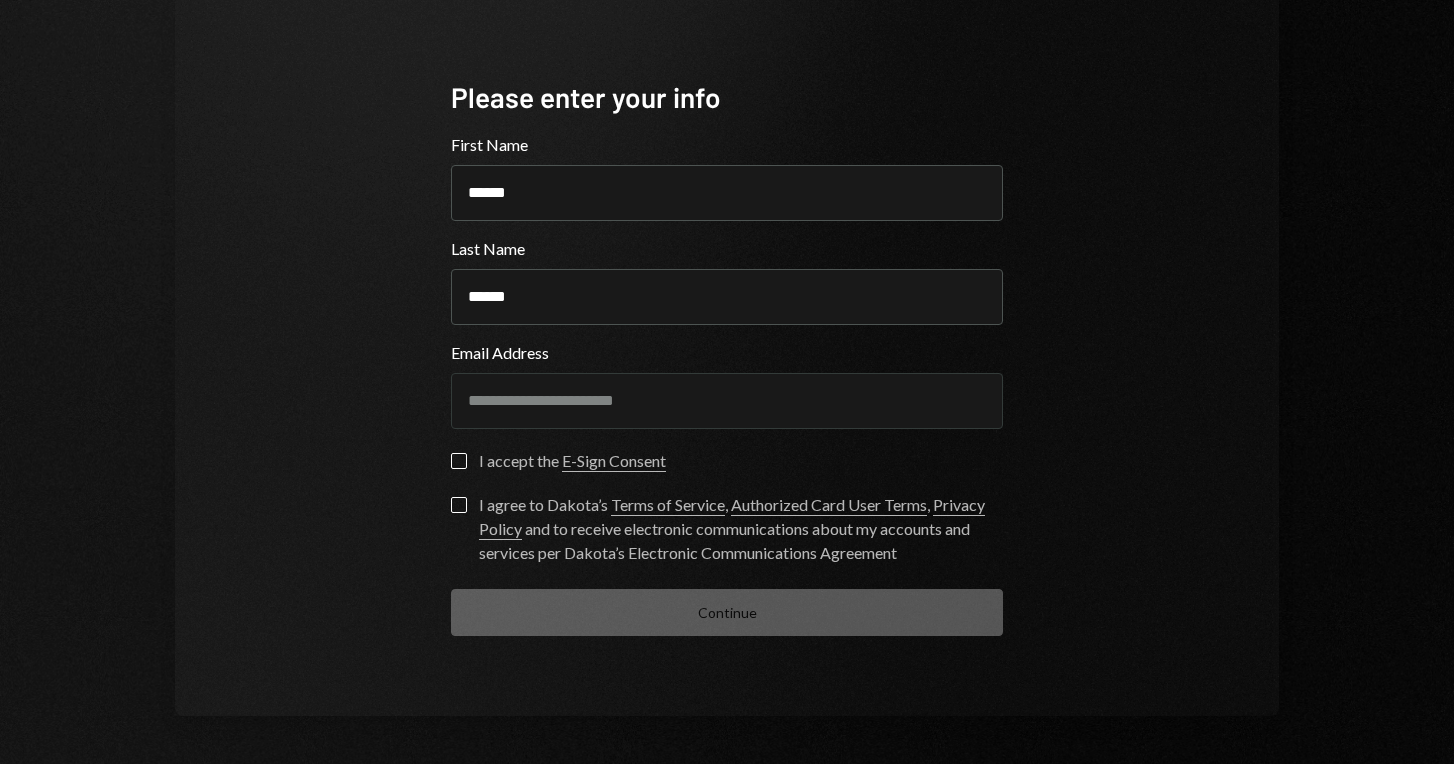 scroll, scrollTop: 121, scrollLeft: 0, axis: vertical 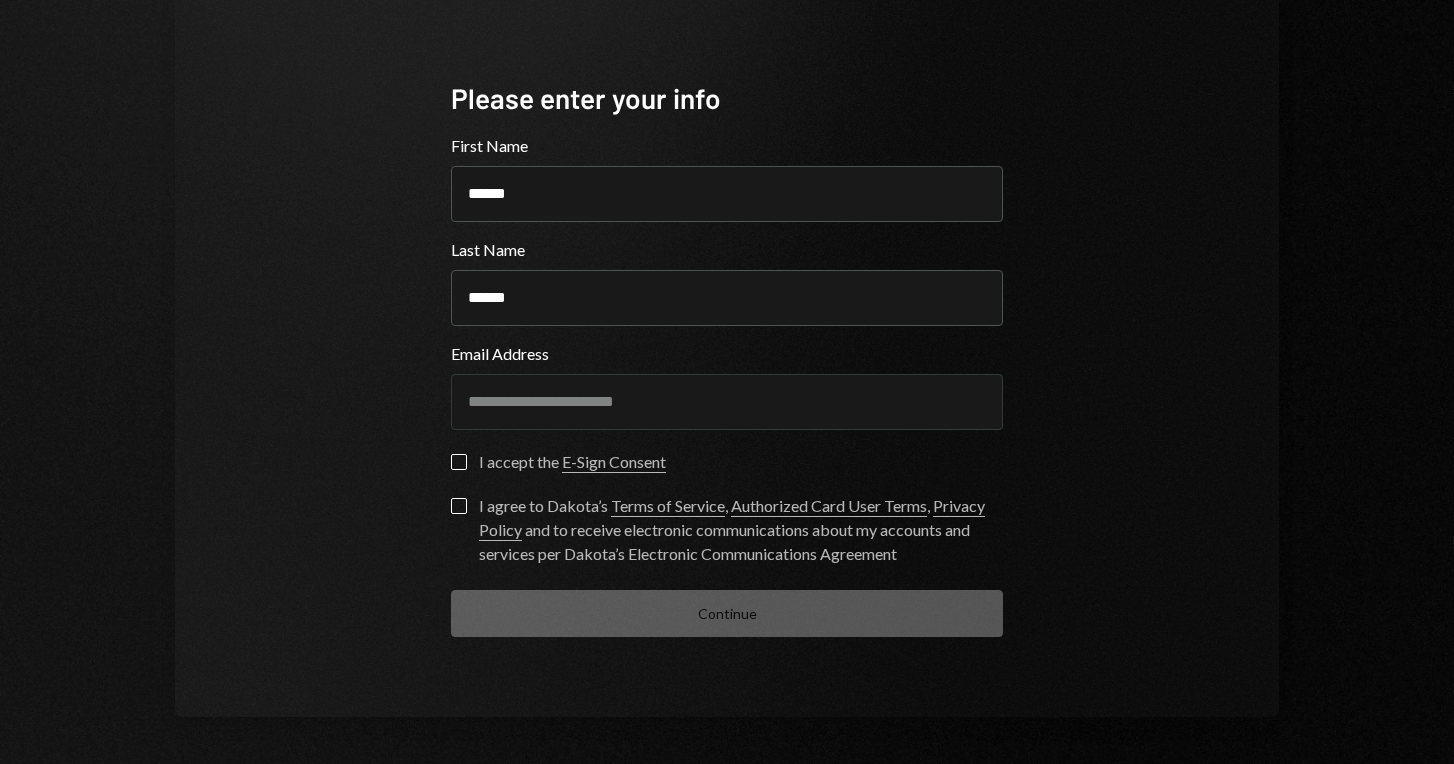 type on "******" 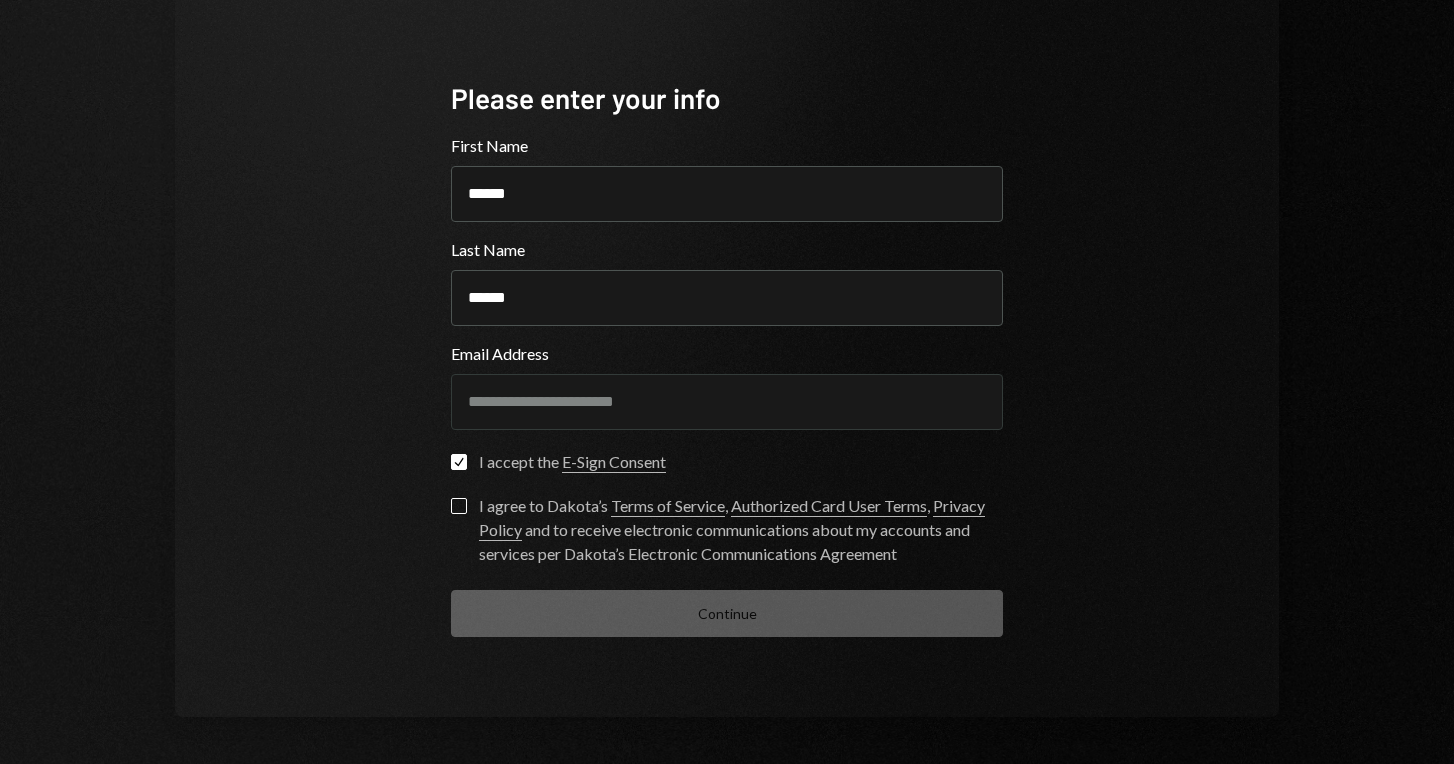 click on "I agree to Dakota’s   Terms of Service ,   Authorized Card User Terms ,   Privacy Policy   and to receive electronic communications about my accounts and services per Dakota’s Electronic Communications Agreement" at bounding box center (459, 506) 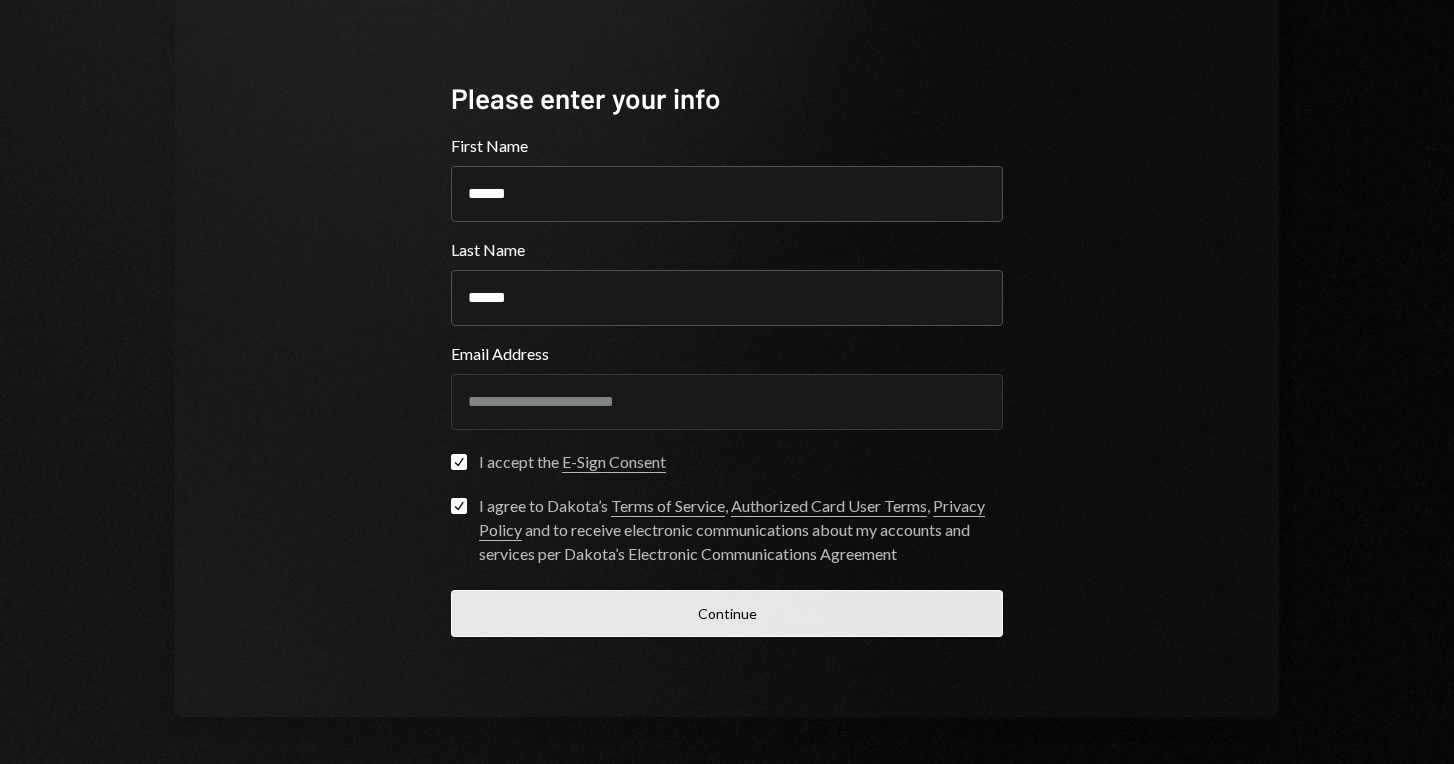 click on "Continue" at bounding box center (727, 613) 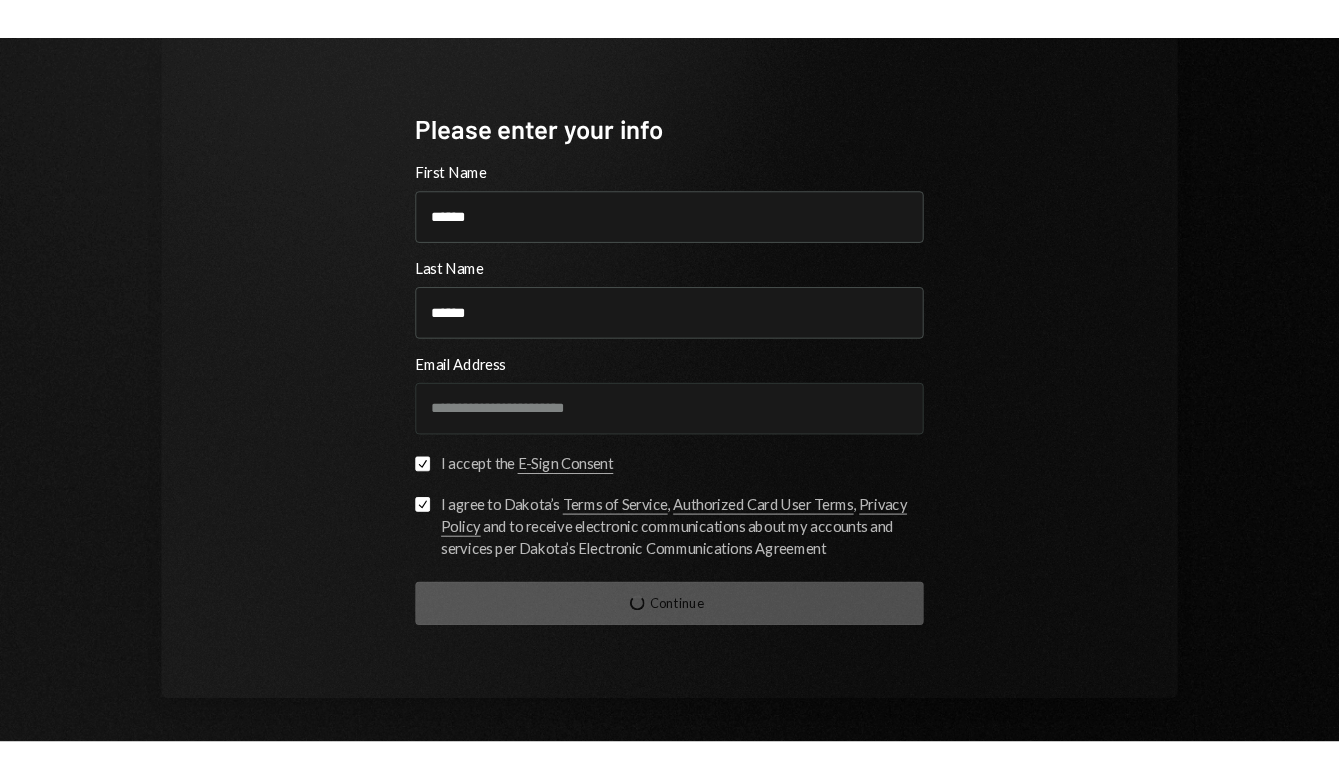 scroll, scrollTop: 15, scrollLeft: 0, axis: vertical 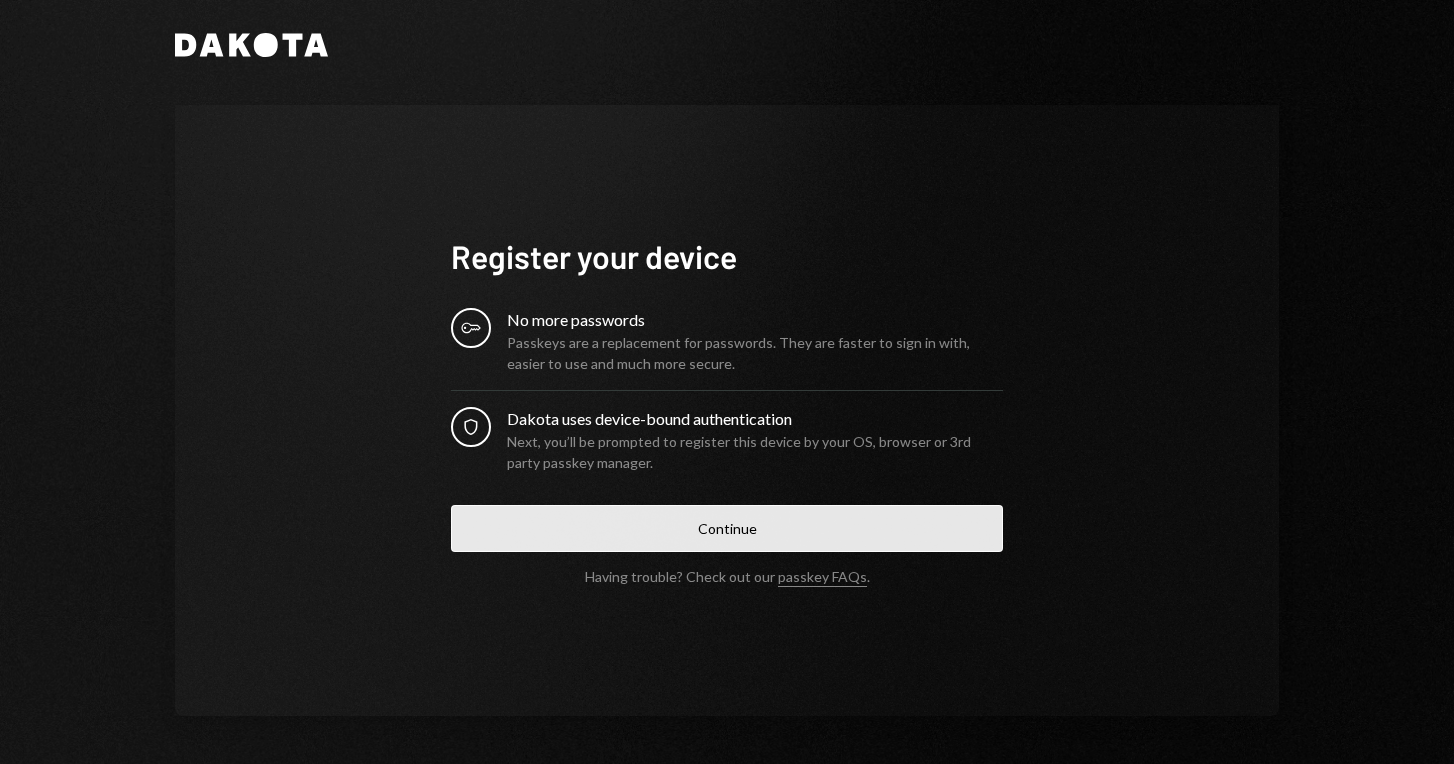 click on "Continue" at bounding box center [727, 528] 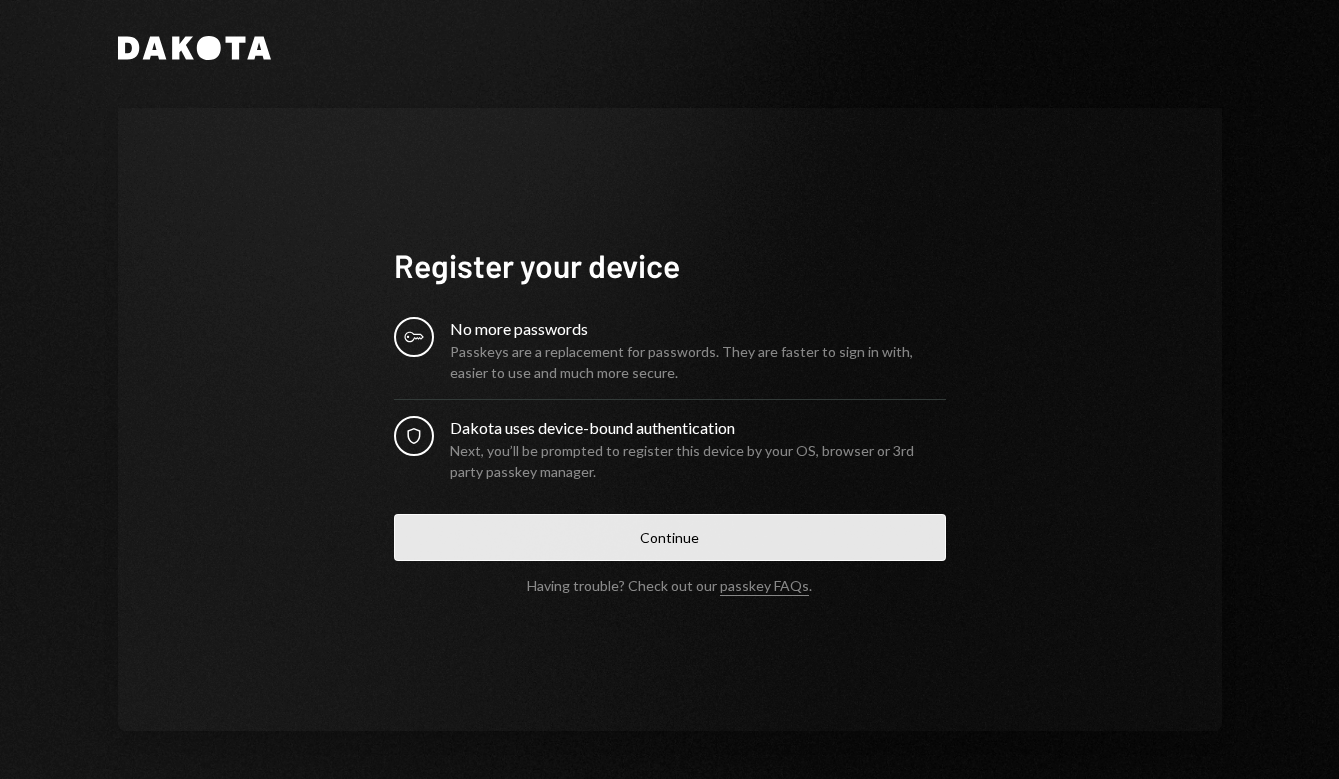 scroll, scrollTop: 12, scrollLeft: 0, axis: vertical 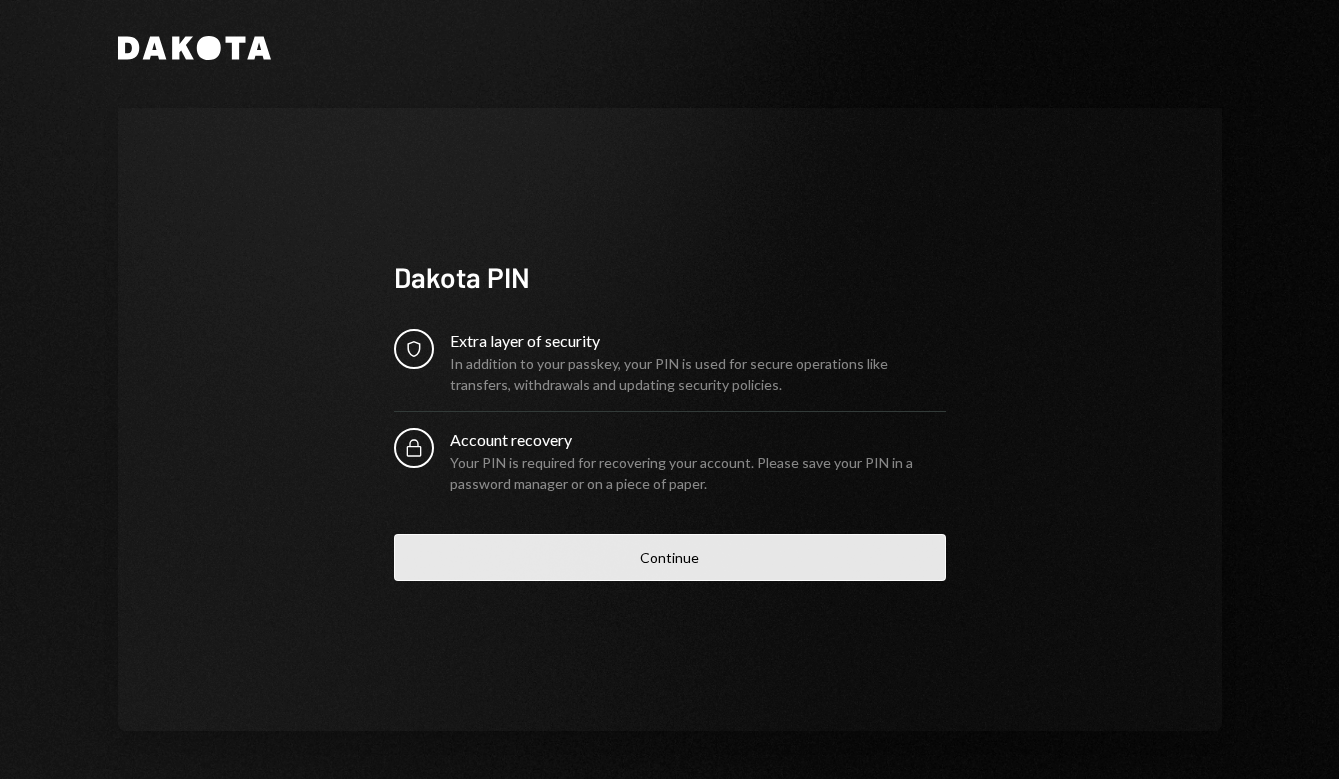 click on "Continue" at bounding box center [670, 557] 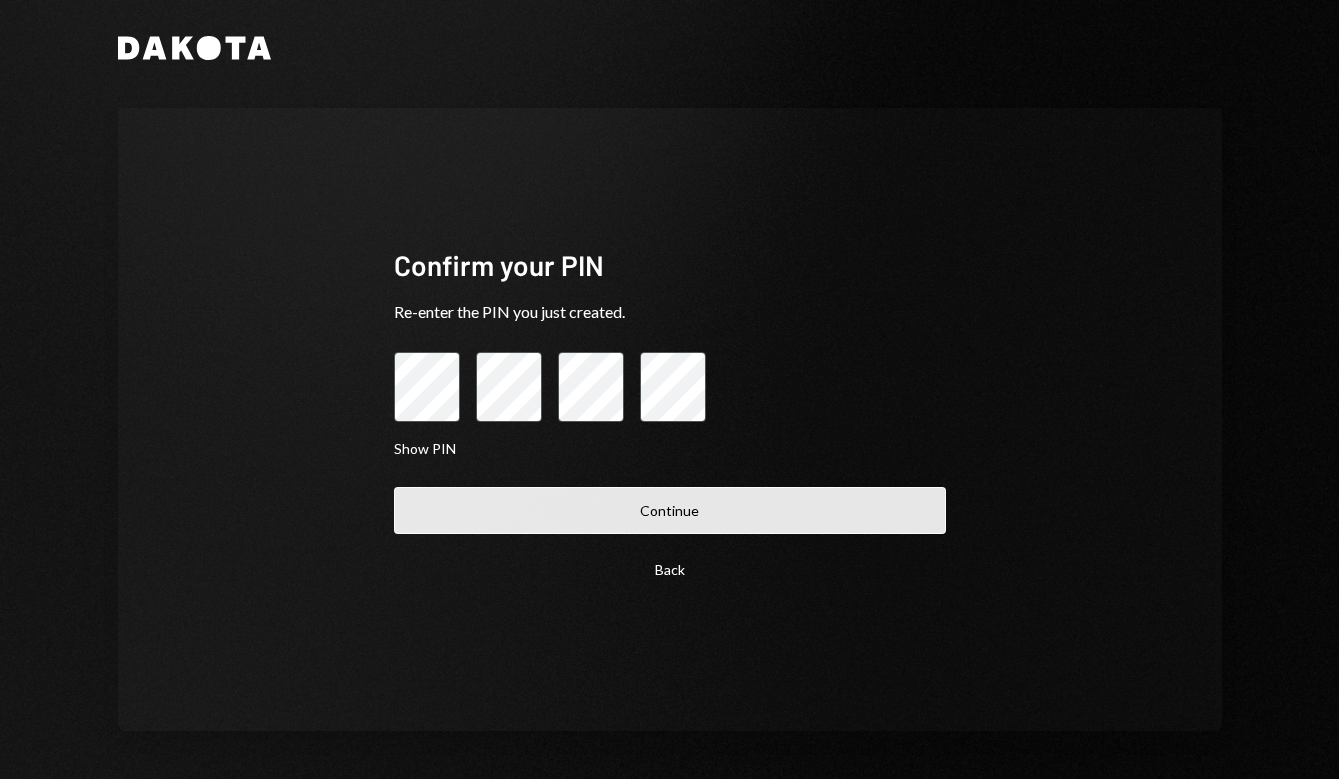 click on "Continue" at bounding box center [670, 510] 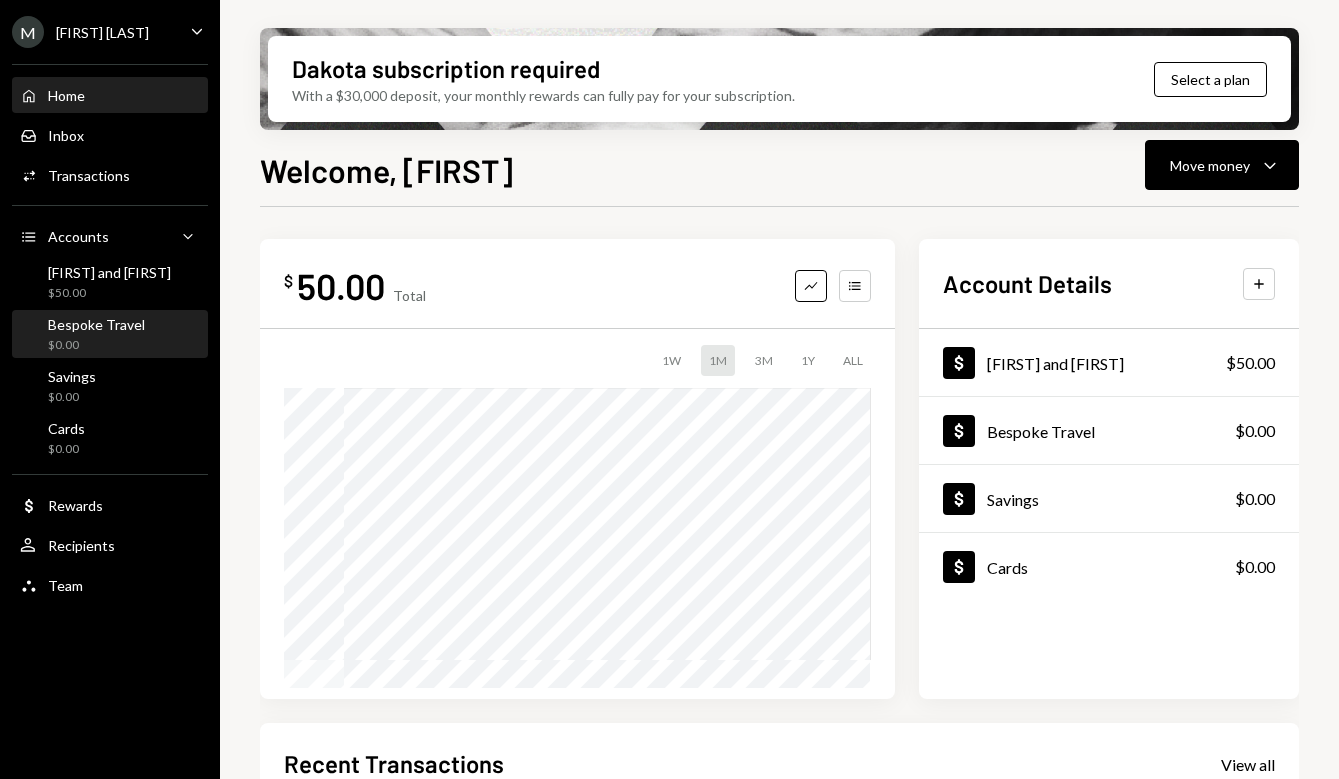 click on "Bespoke Travel $0.00" at bounding box center (96, 335) 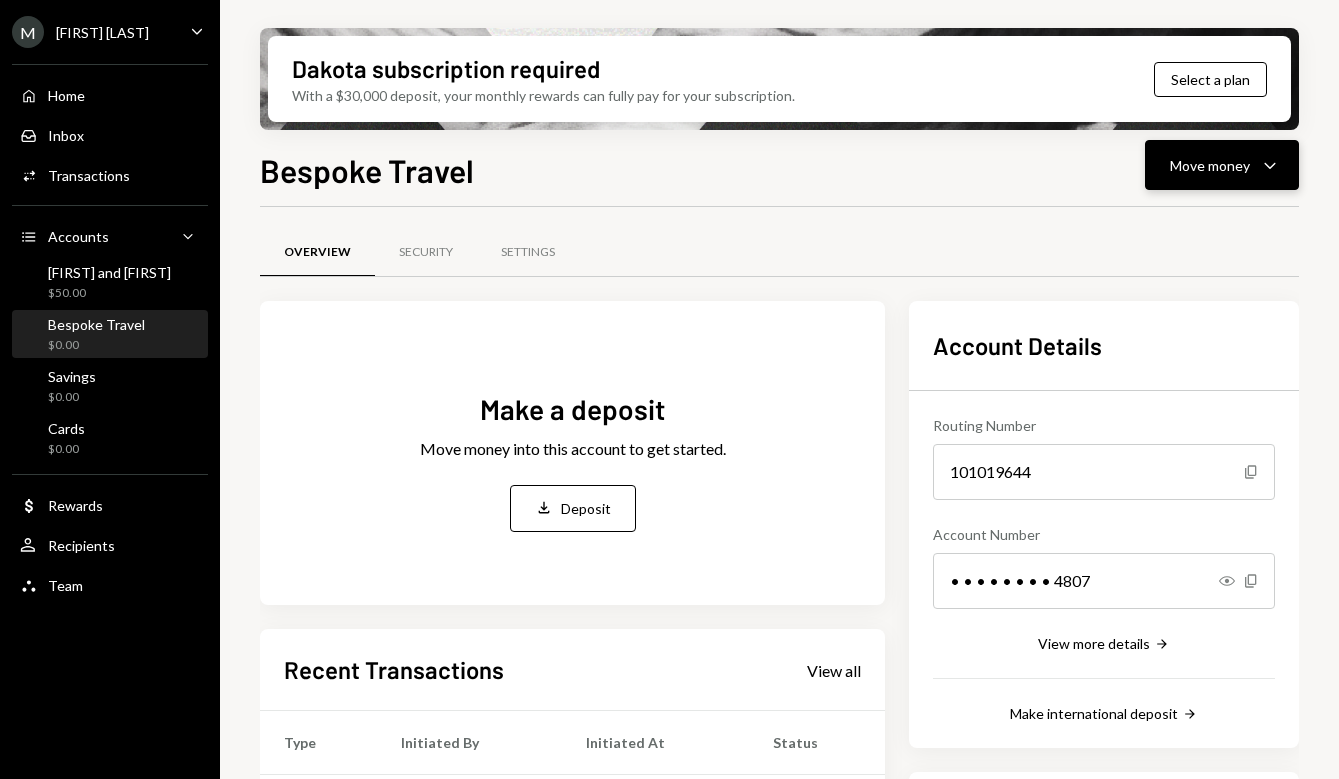 click on "Move money" at bounding box center [1210, 165] 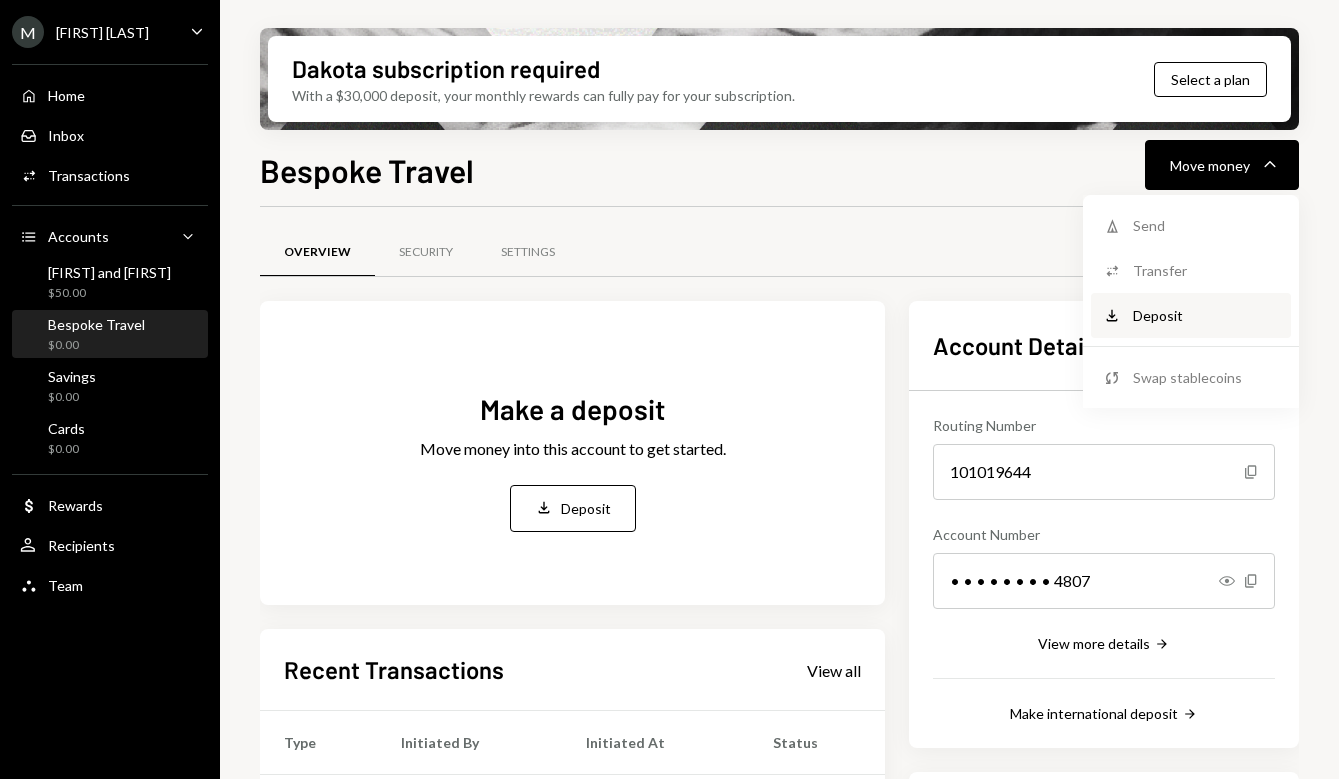 click on "Deposit" at bounding box center (1206, 315) 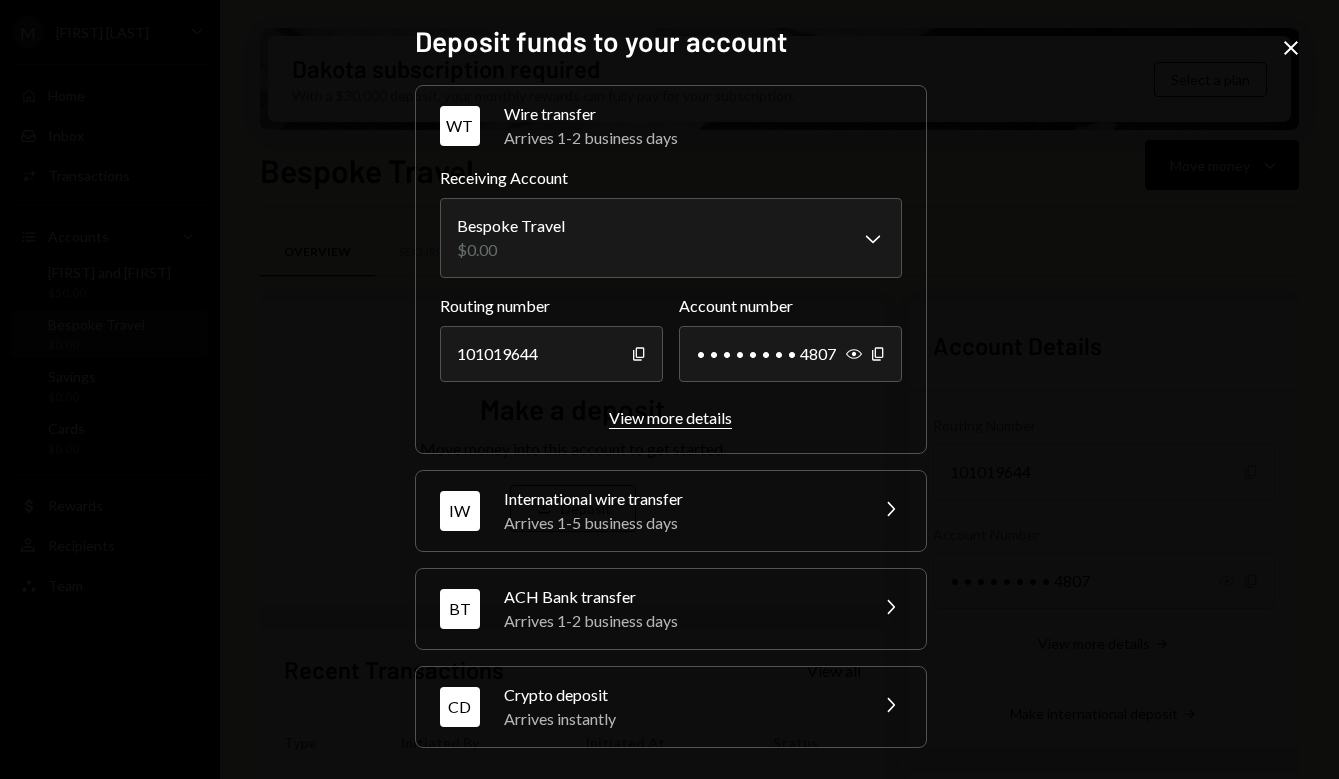 click on "View more details" at bounding box center [670, 417] 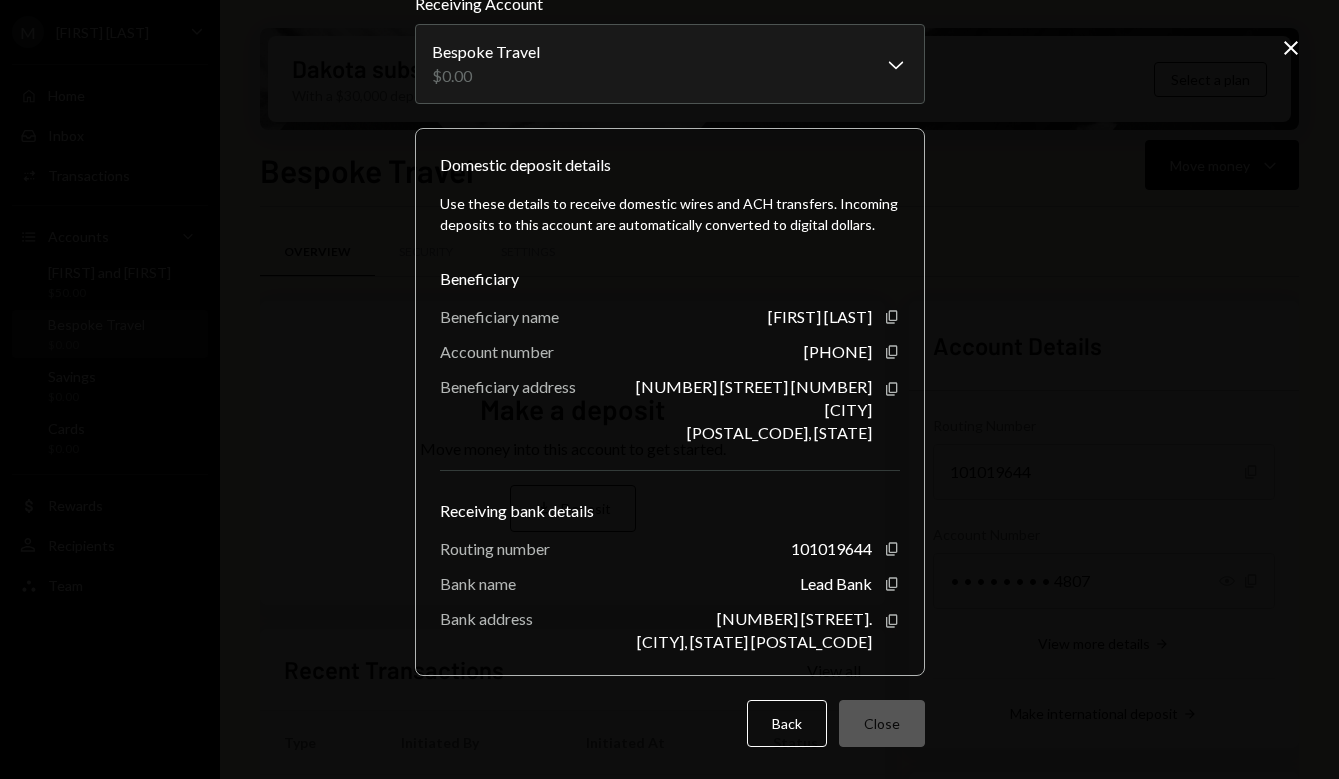scroll, scrollTop: 92, scrollLeft: 0, axis: vertical 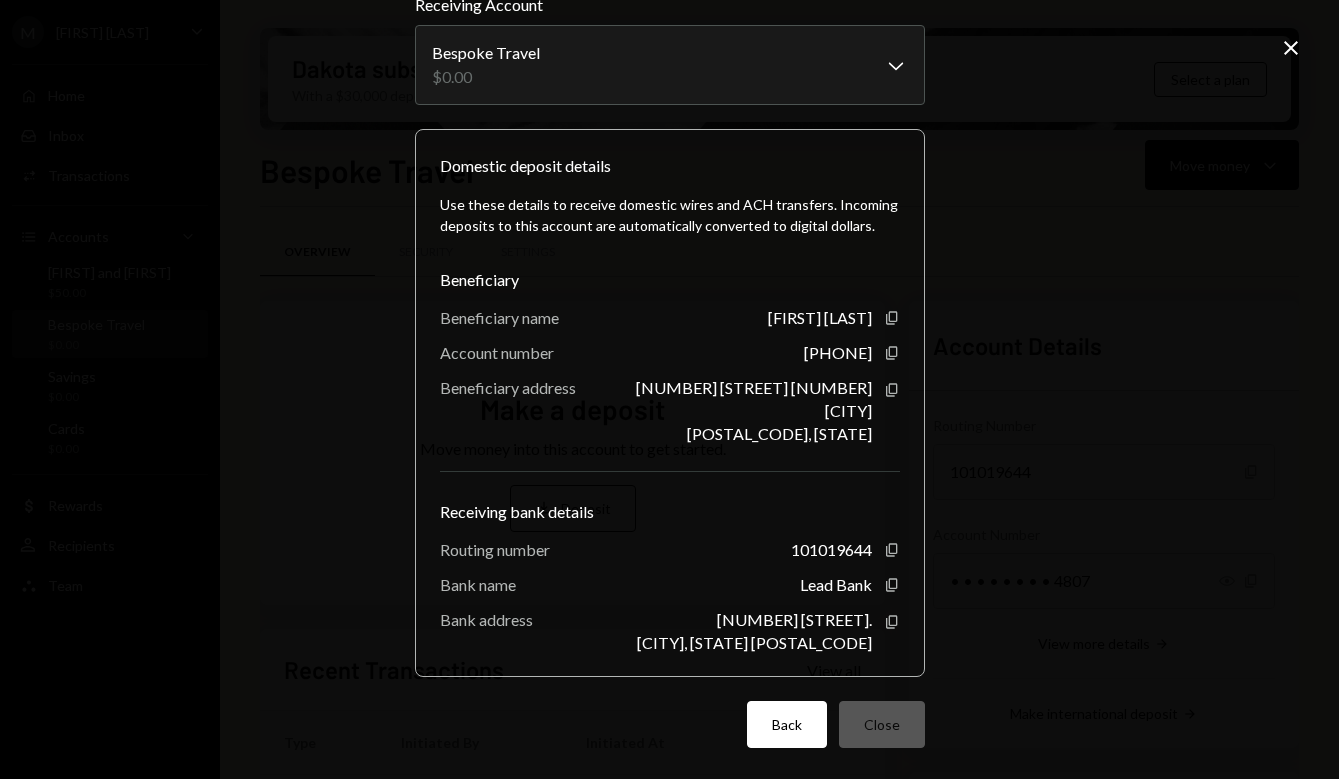 click on "Back" at bounding box center [787, 724] 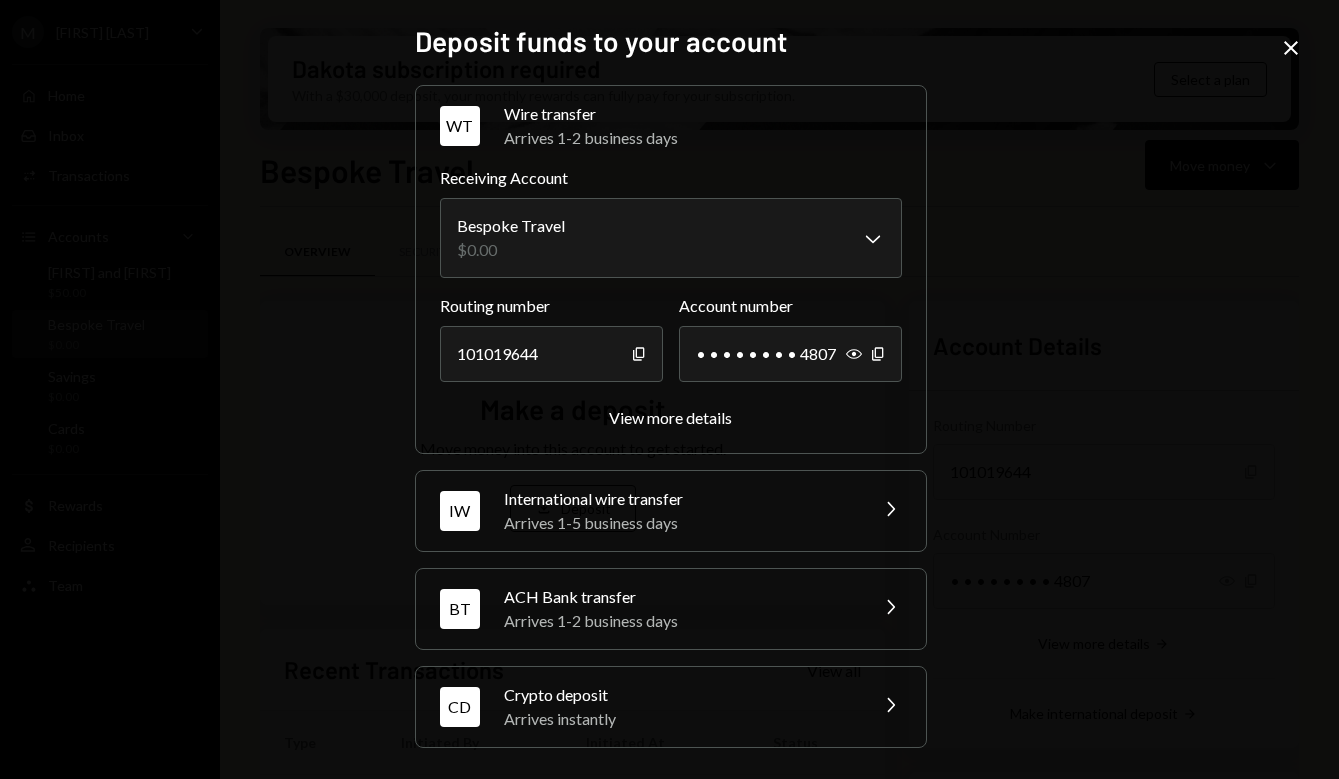 click on "Arrives 1-5 business days" at bounding box center (679, 523) 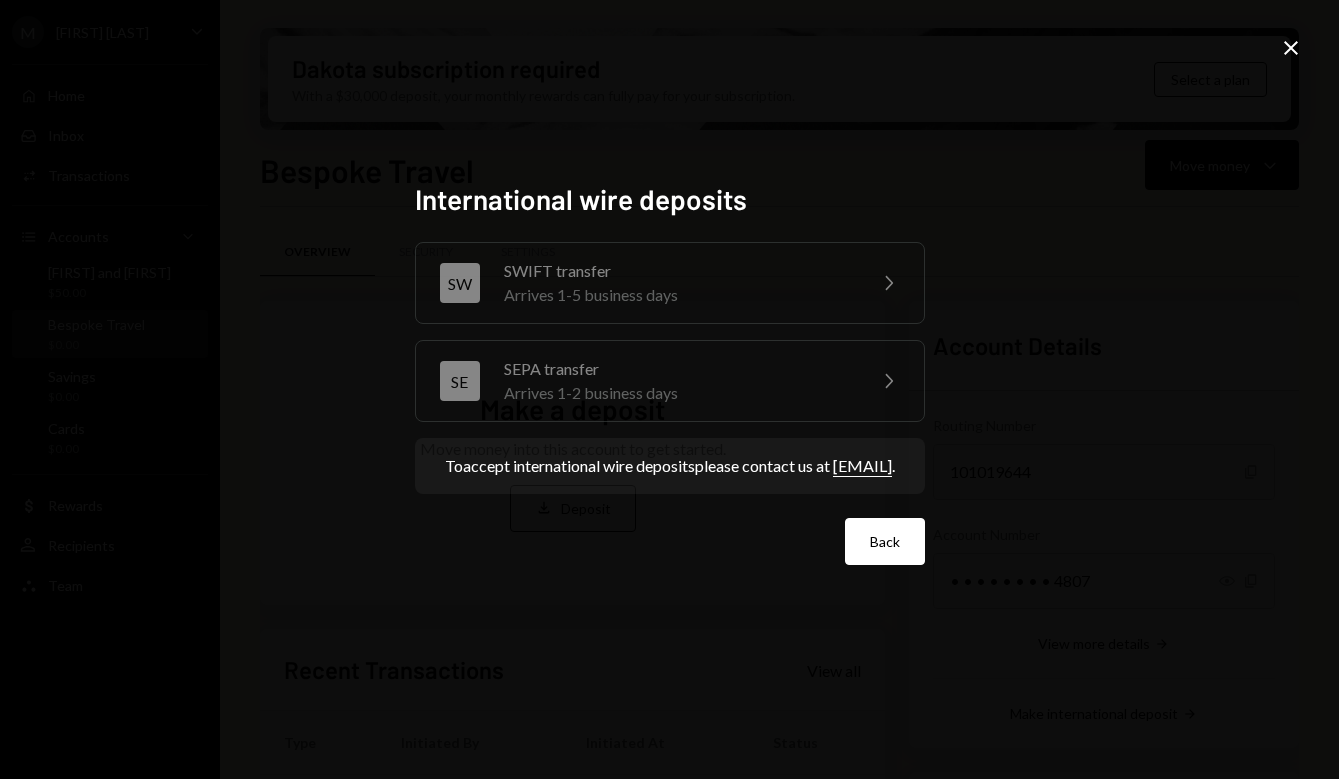 click on "Back" at bounding box center [885, 541] 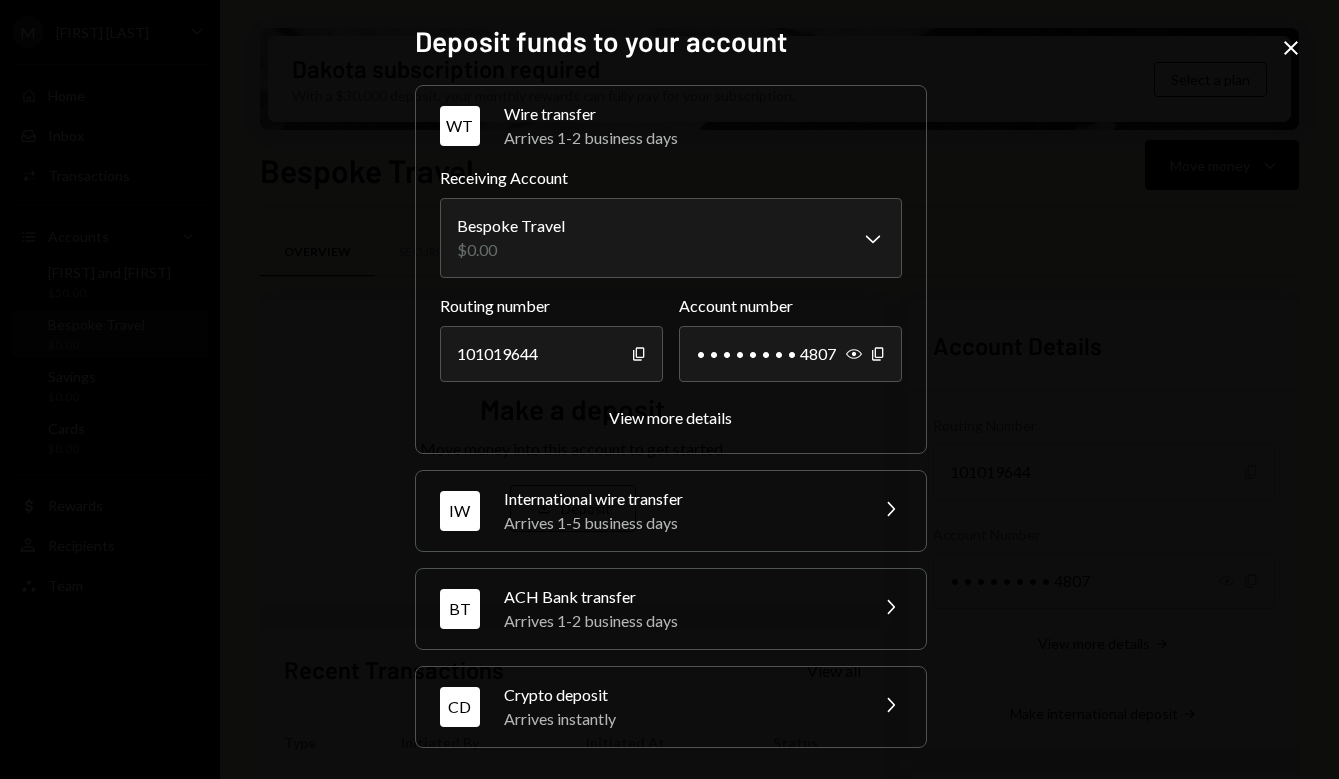 click at bounding box center (1291, 48) 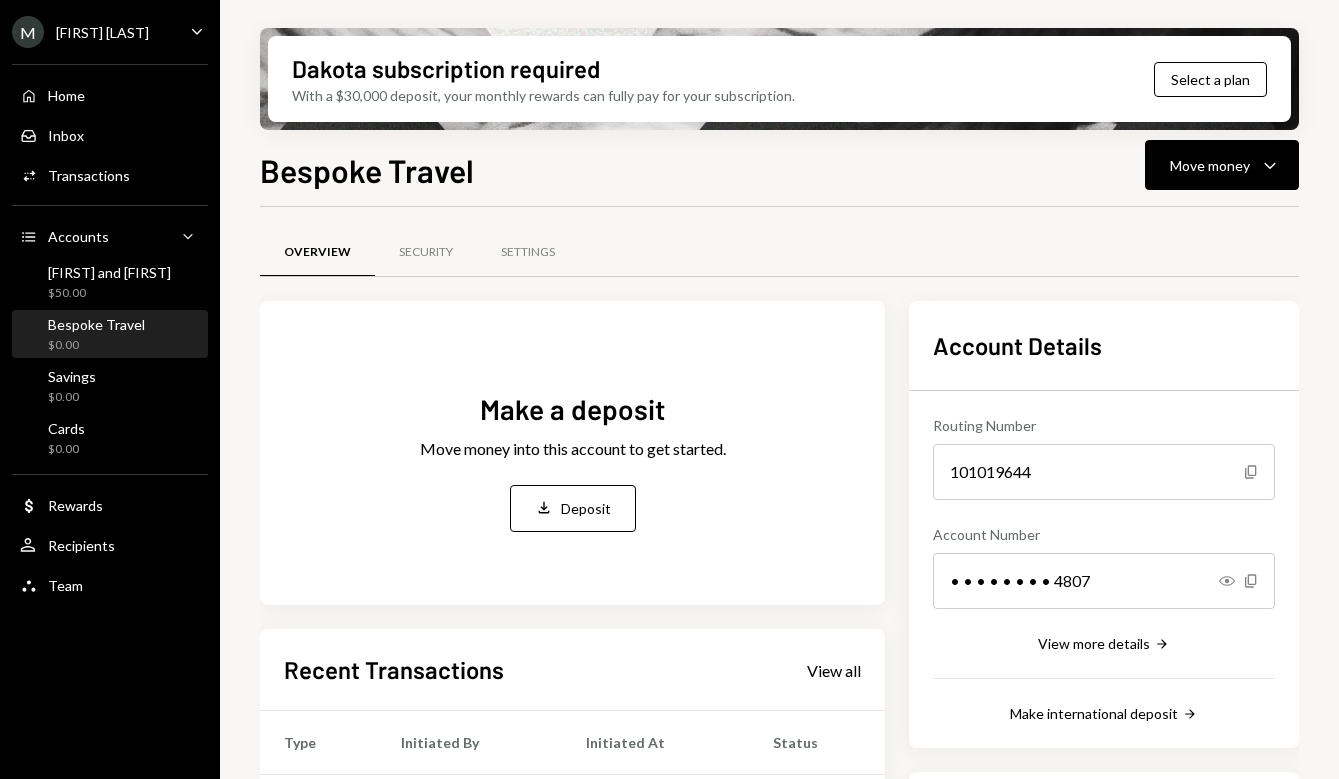 click on "Overview Security Settings" at bounding box center [779, 252] 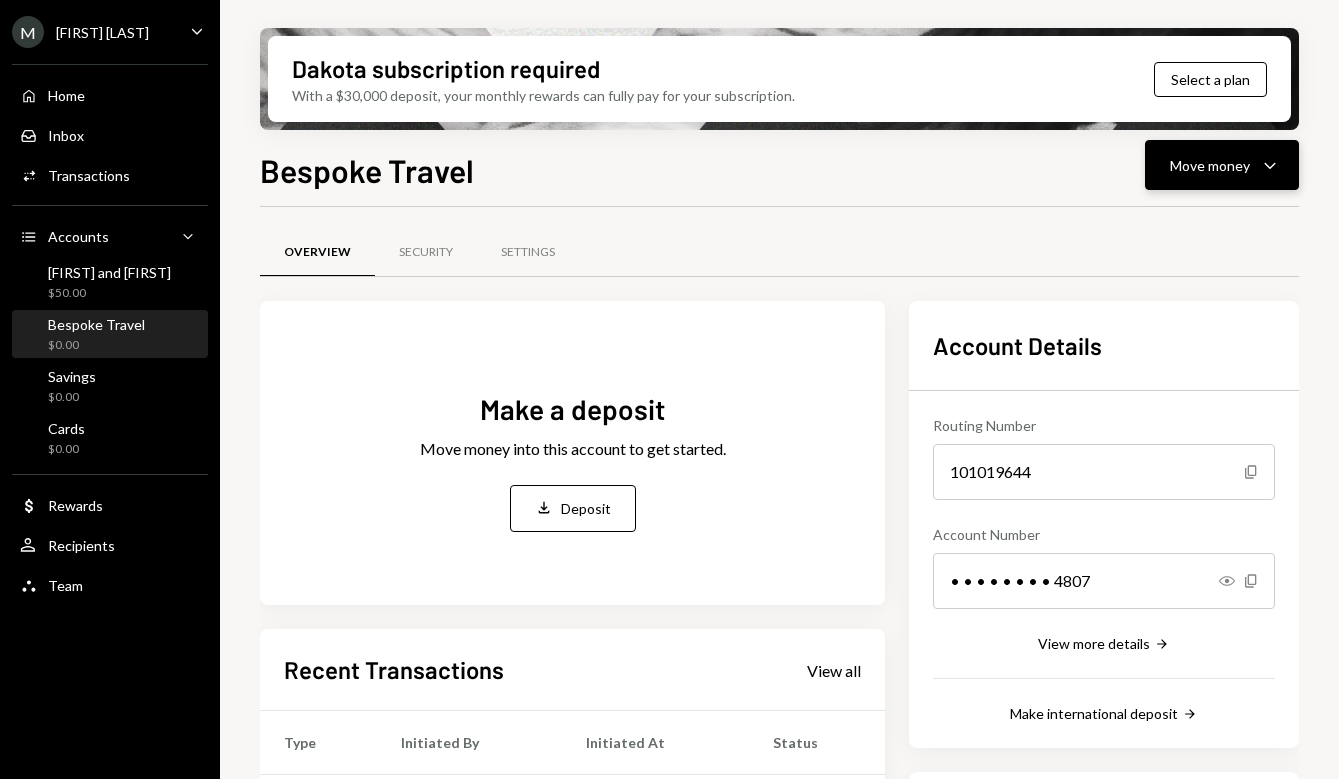 click on "Move money" at bounding box center (1210, 165) 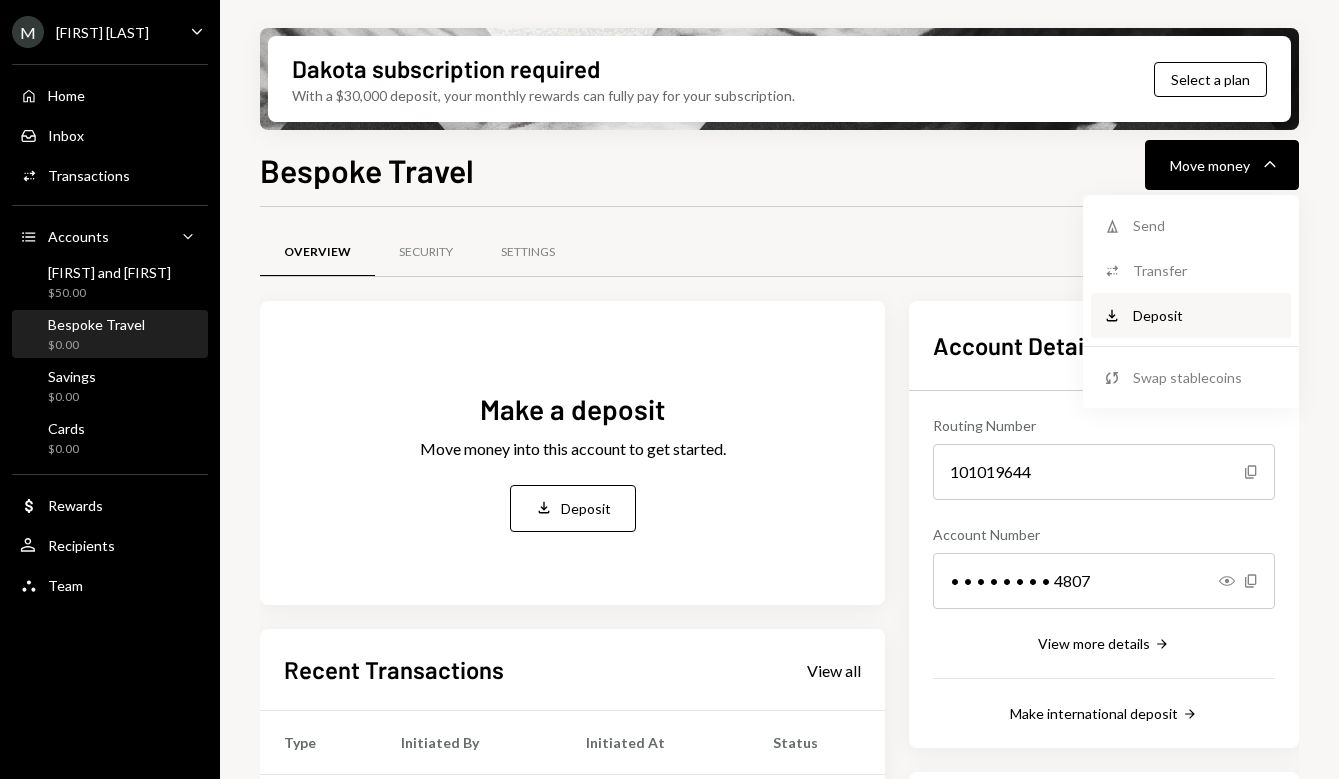 click on "Deposit" at bounding box center (1206, 315) 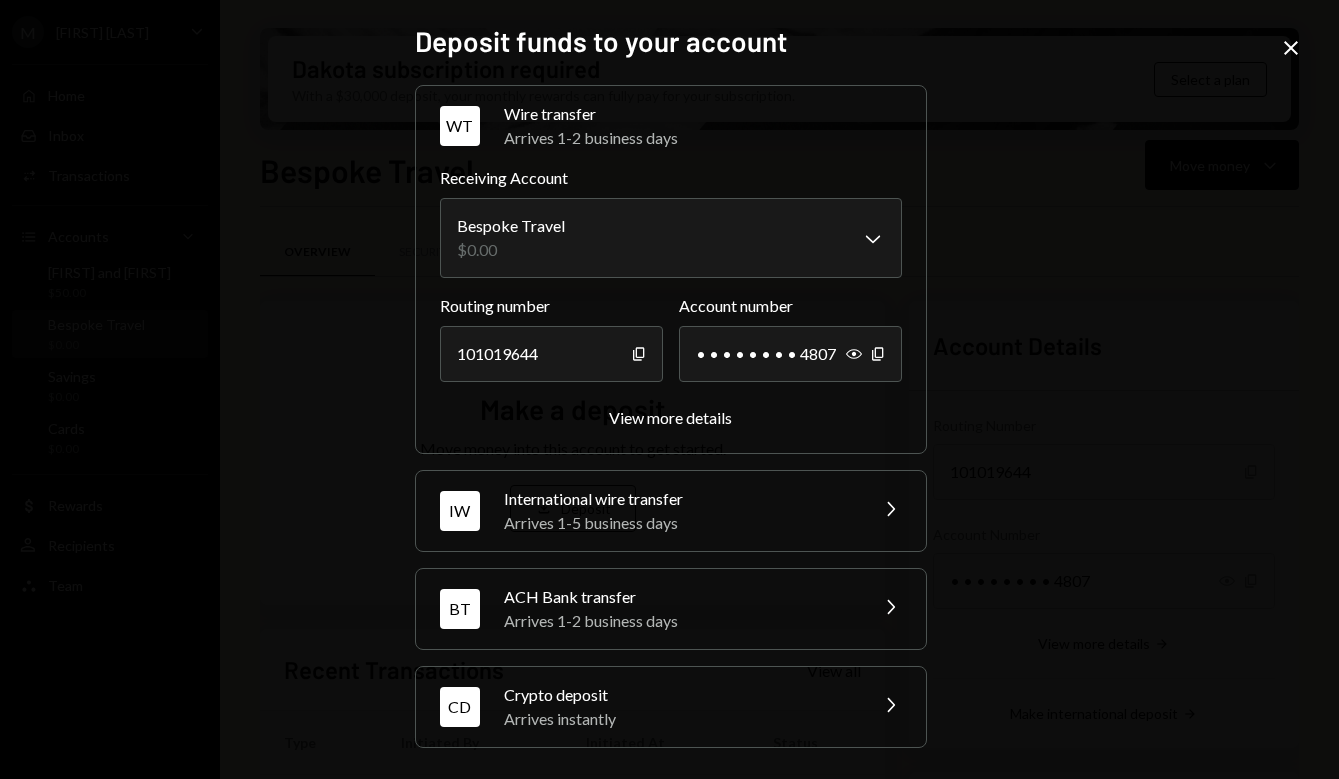 click on "Arrives instantly" at bounding box center (679, 719) 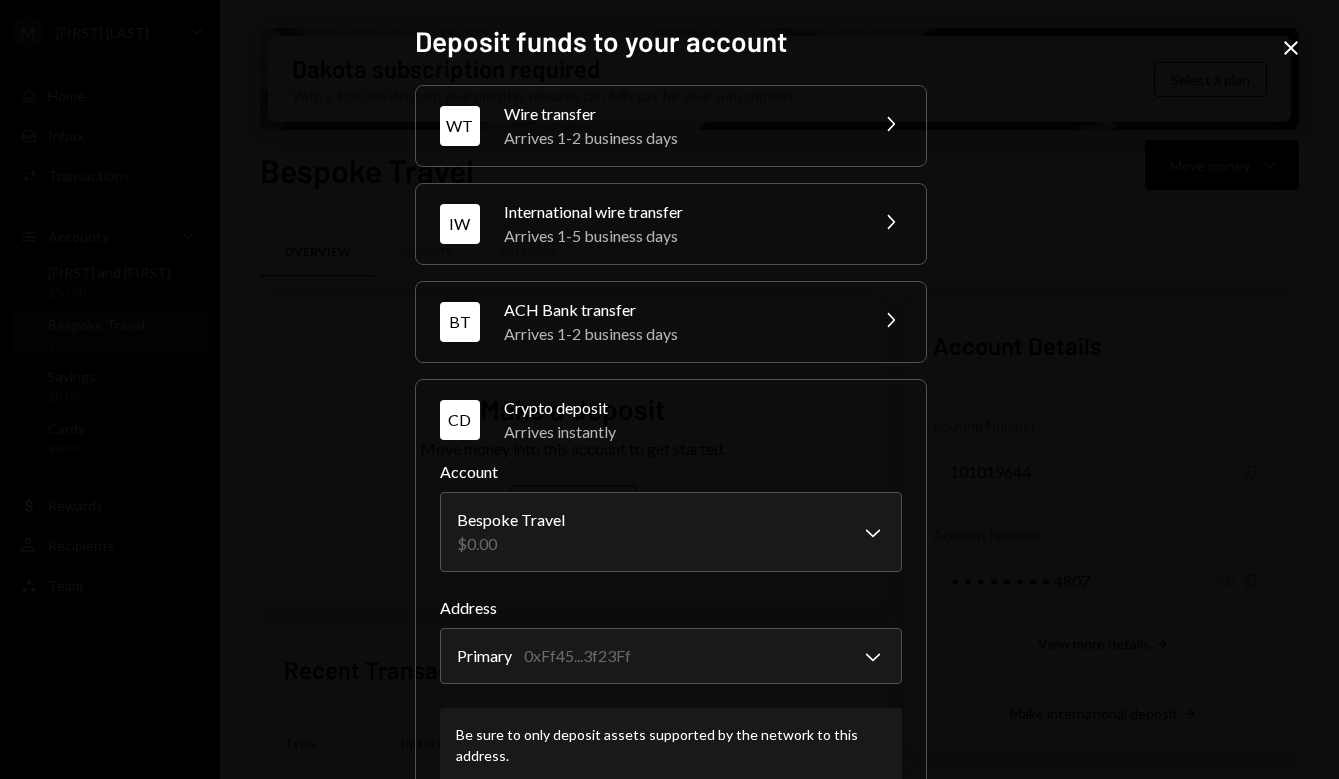 scroll, scrollTop: 0, scrollLeft: 0, axis: both 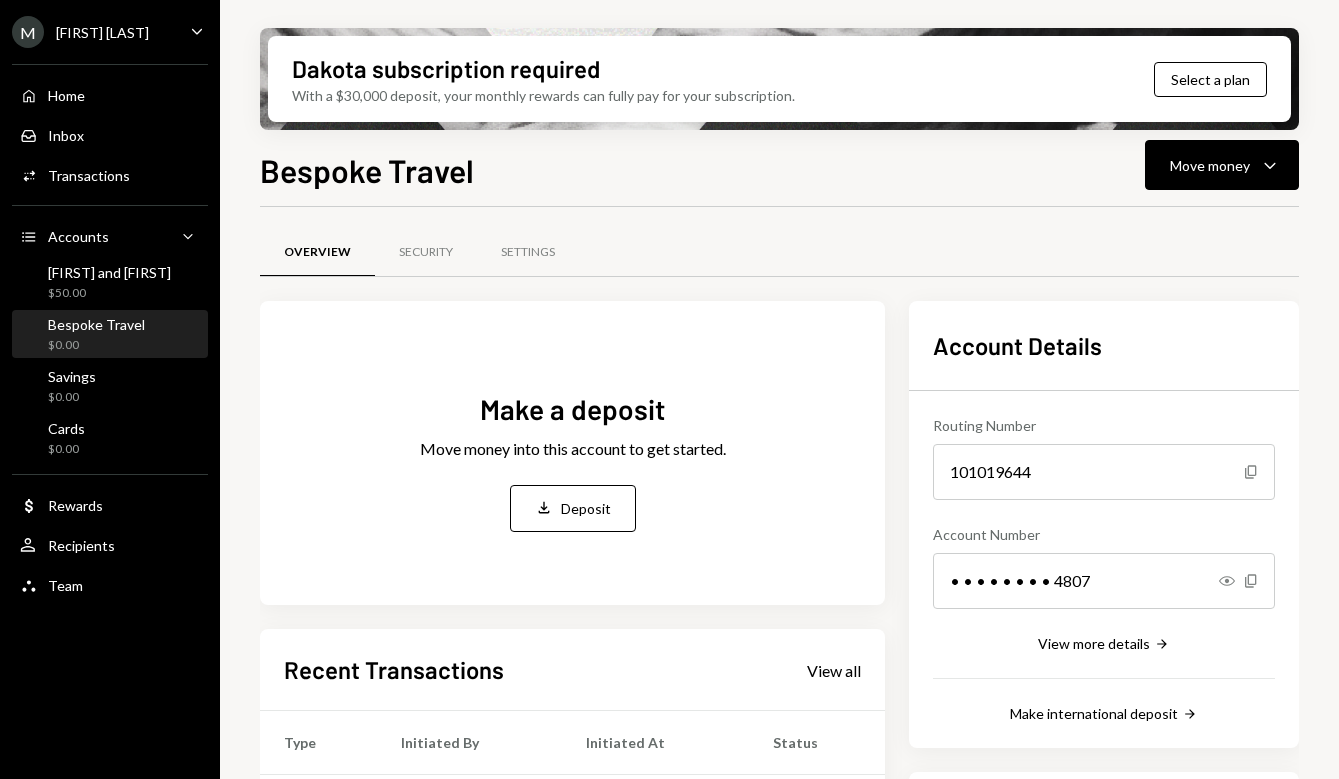 click on "[FIRST] [LAST]" at bounding box center [110, 32] 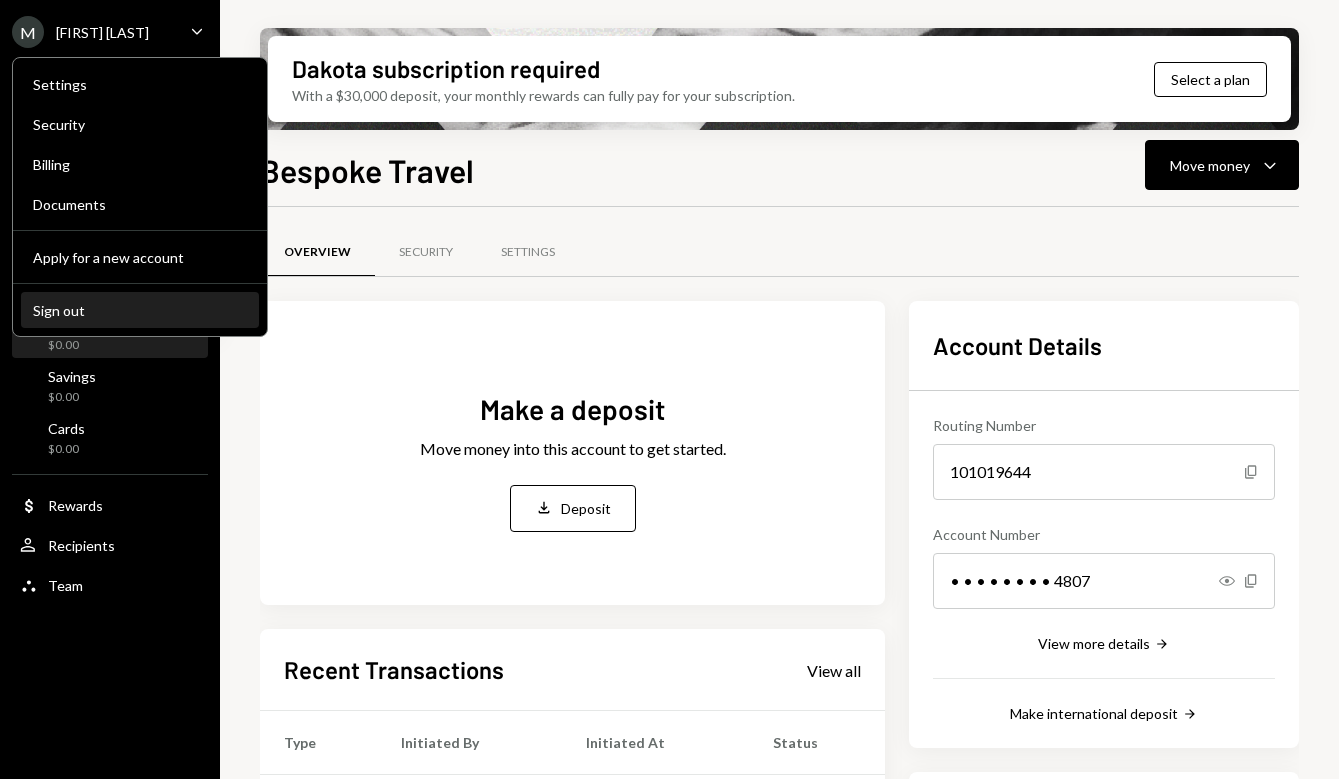 click on "Sign out" at bounding box center (140, 257) 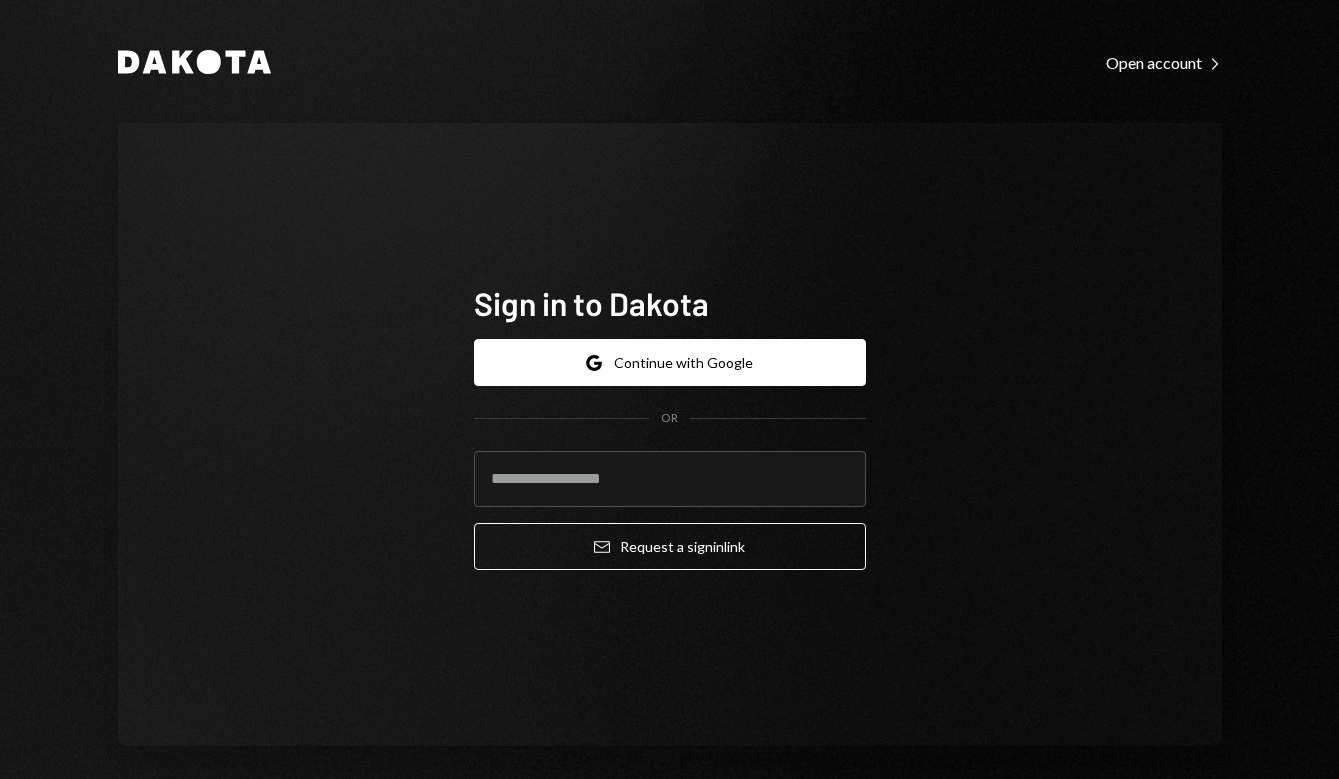 click on "Sign in to Dakota Google  Continue with Google OR Email Request a sign  in  link" at bounding box center [670, 434] 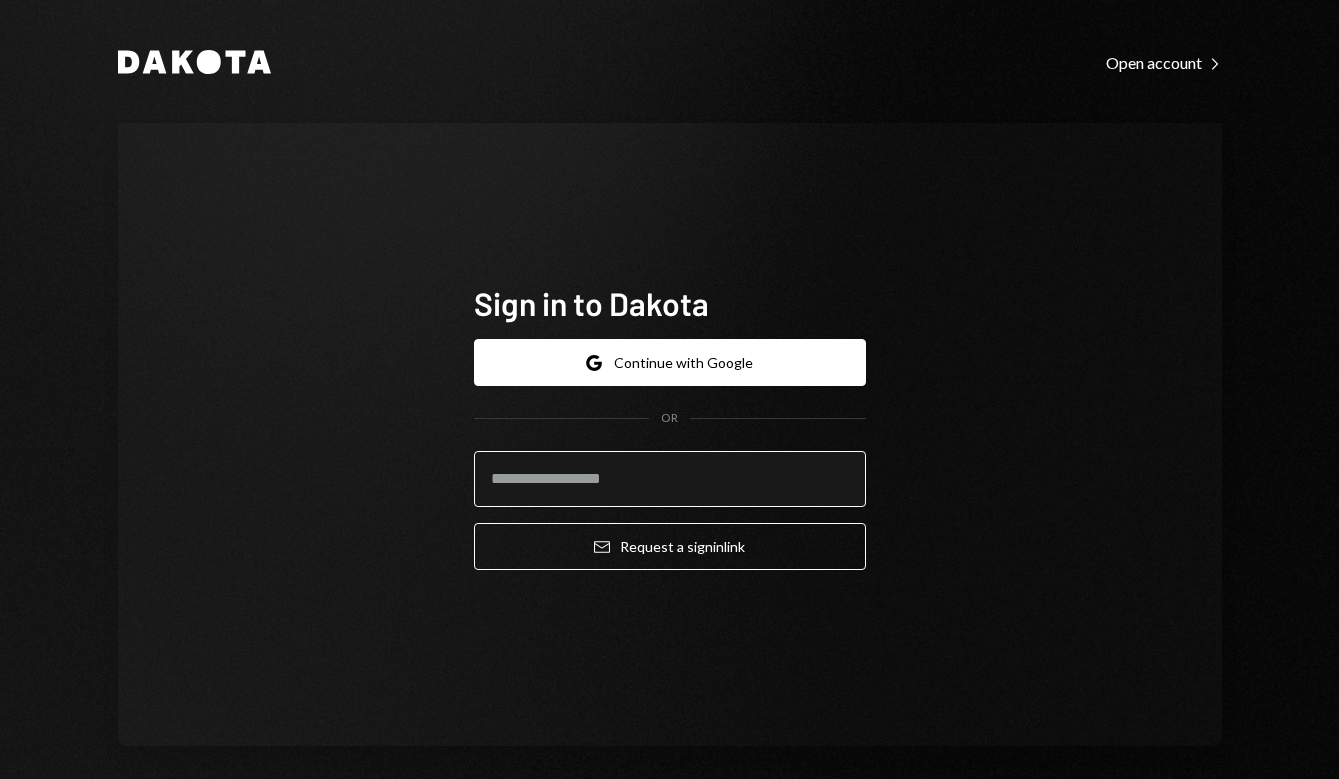 click at bounding box center [670, 479] 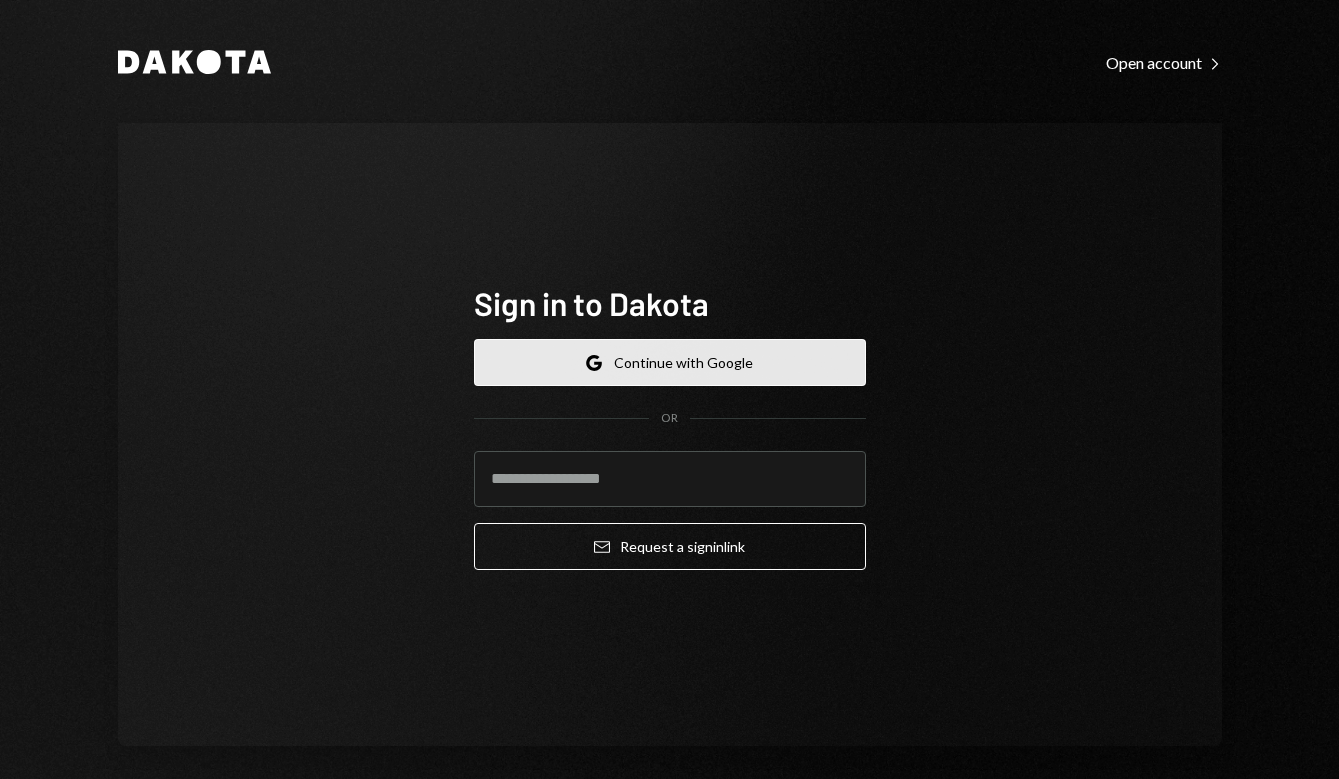 click on "Google  Continue with Google" at bounding box center [670, 362] 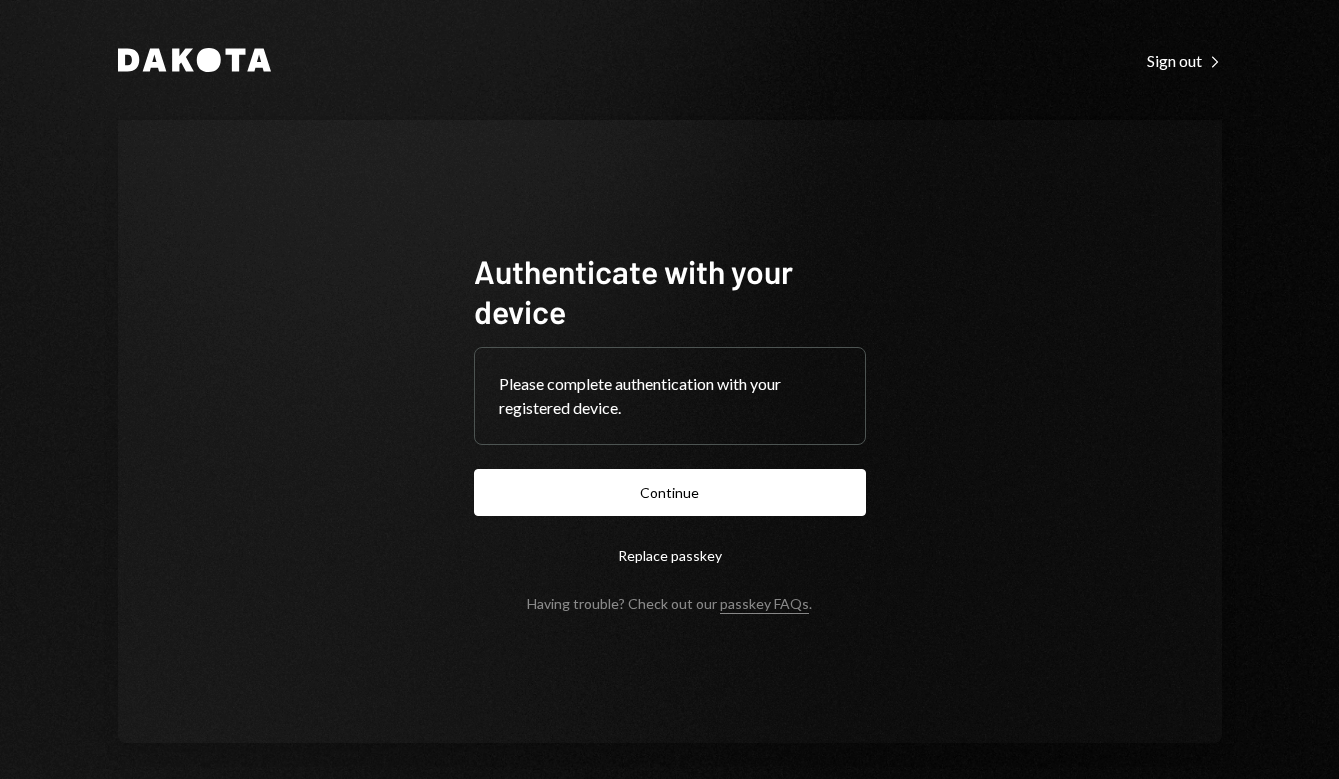 scroll, scrollTop: 0, scrollLeft: 0, axis: both 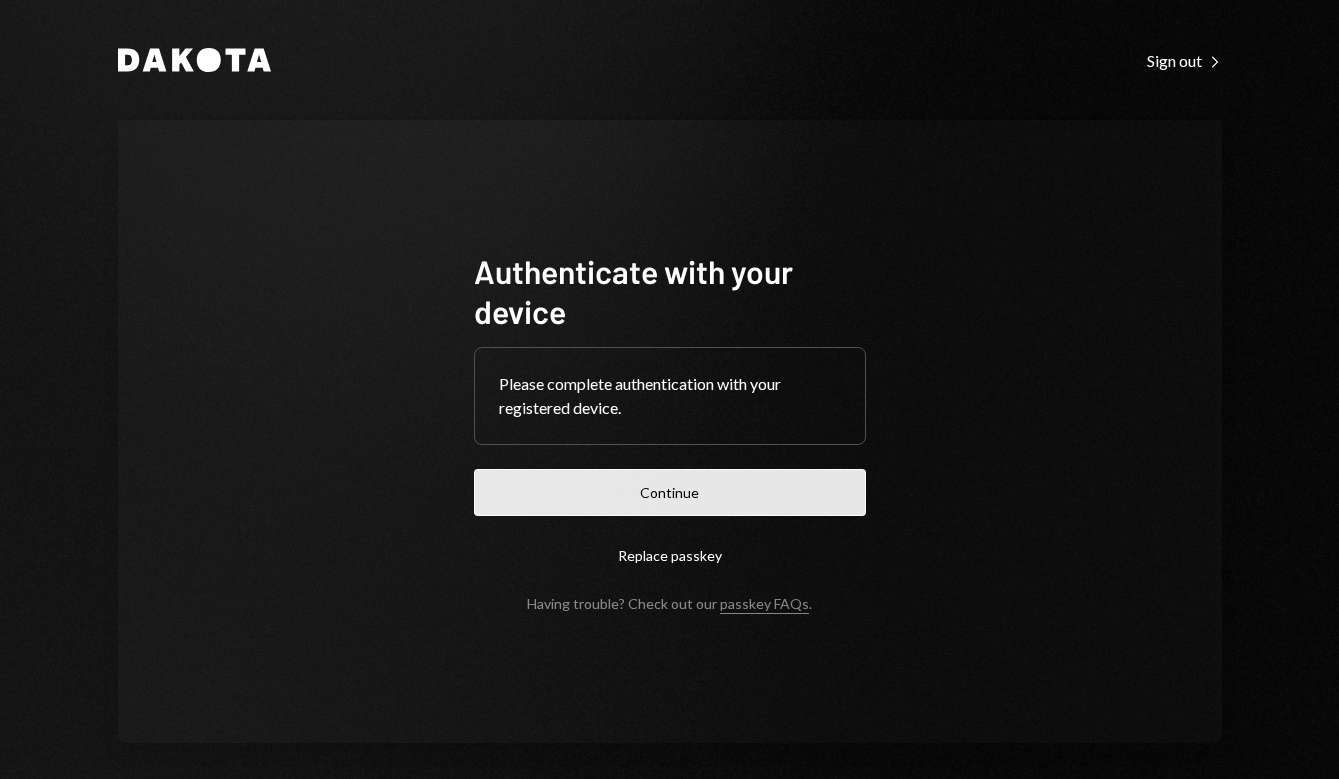 click on "Continue" at bounding box center [670, 492] 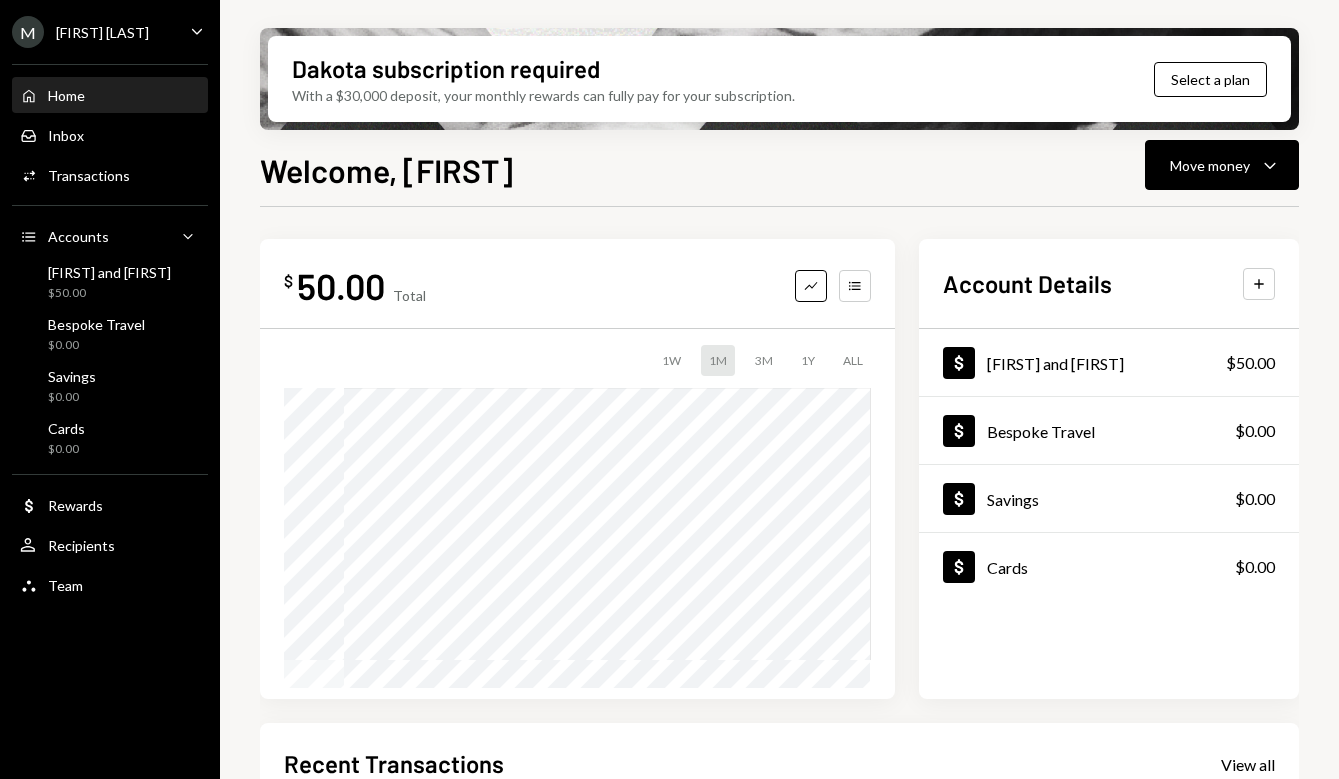 click on "[FIRST] [LAST] [LAST]" at bounding box center (110, 32) 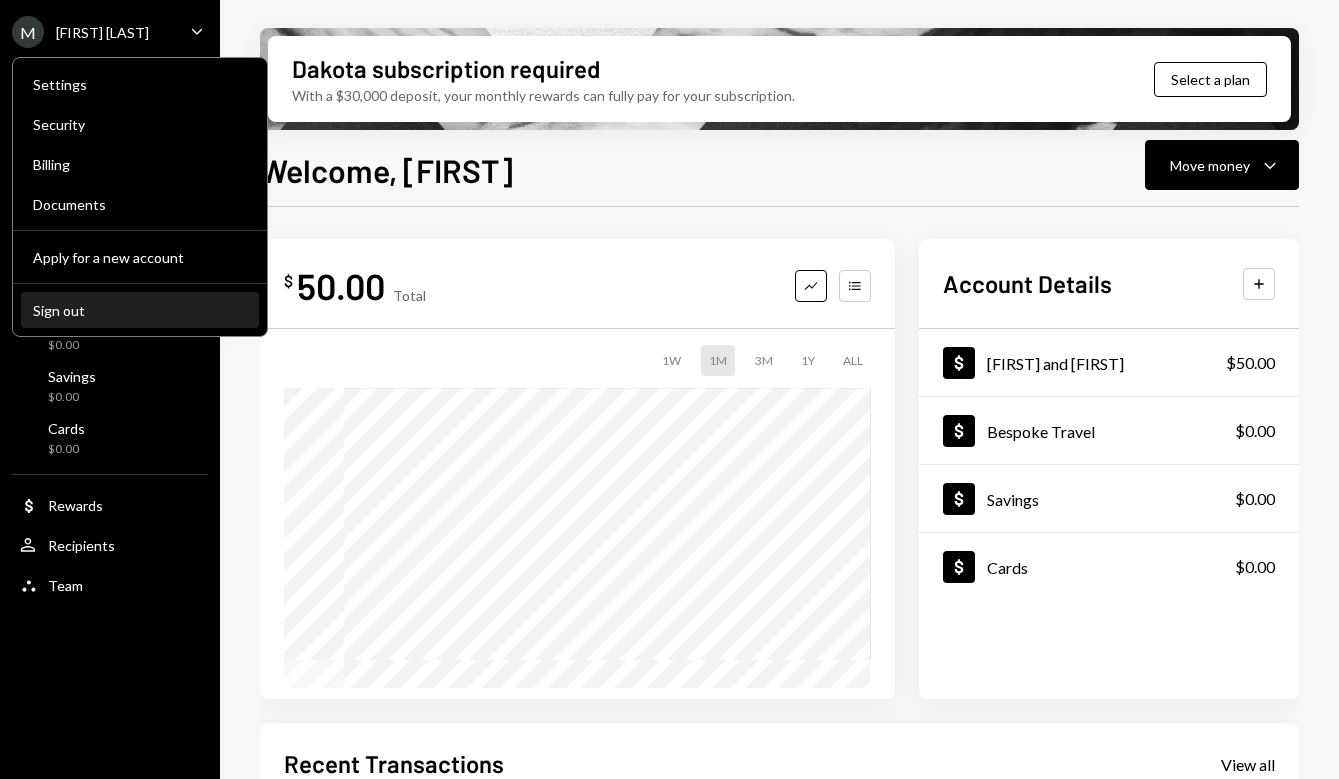 click on "Sign out" at bounding box center (140, 257) 